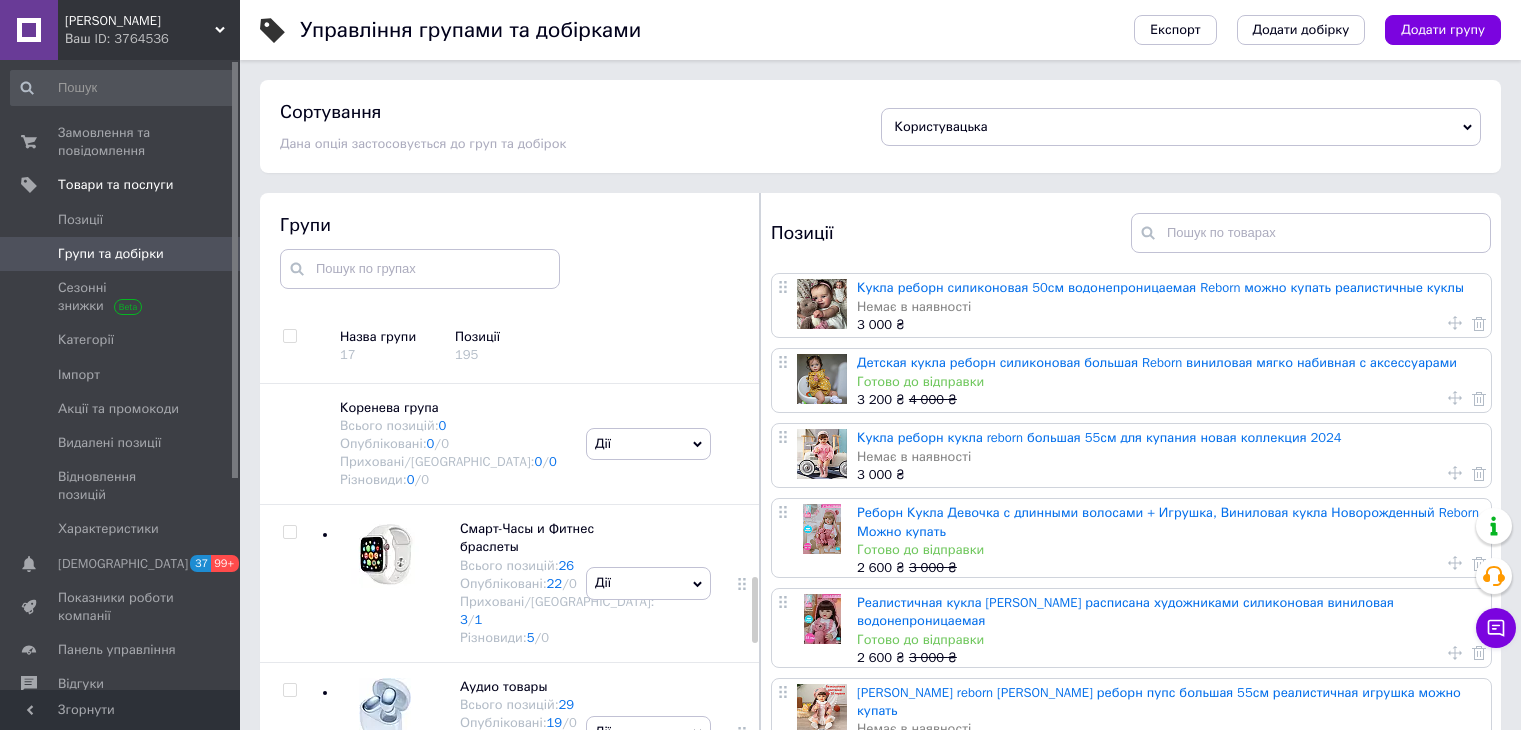 scroll, scrollTop: 113, scrollLeft: 0, axis: vertical 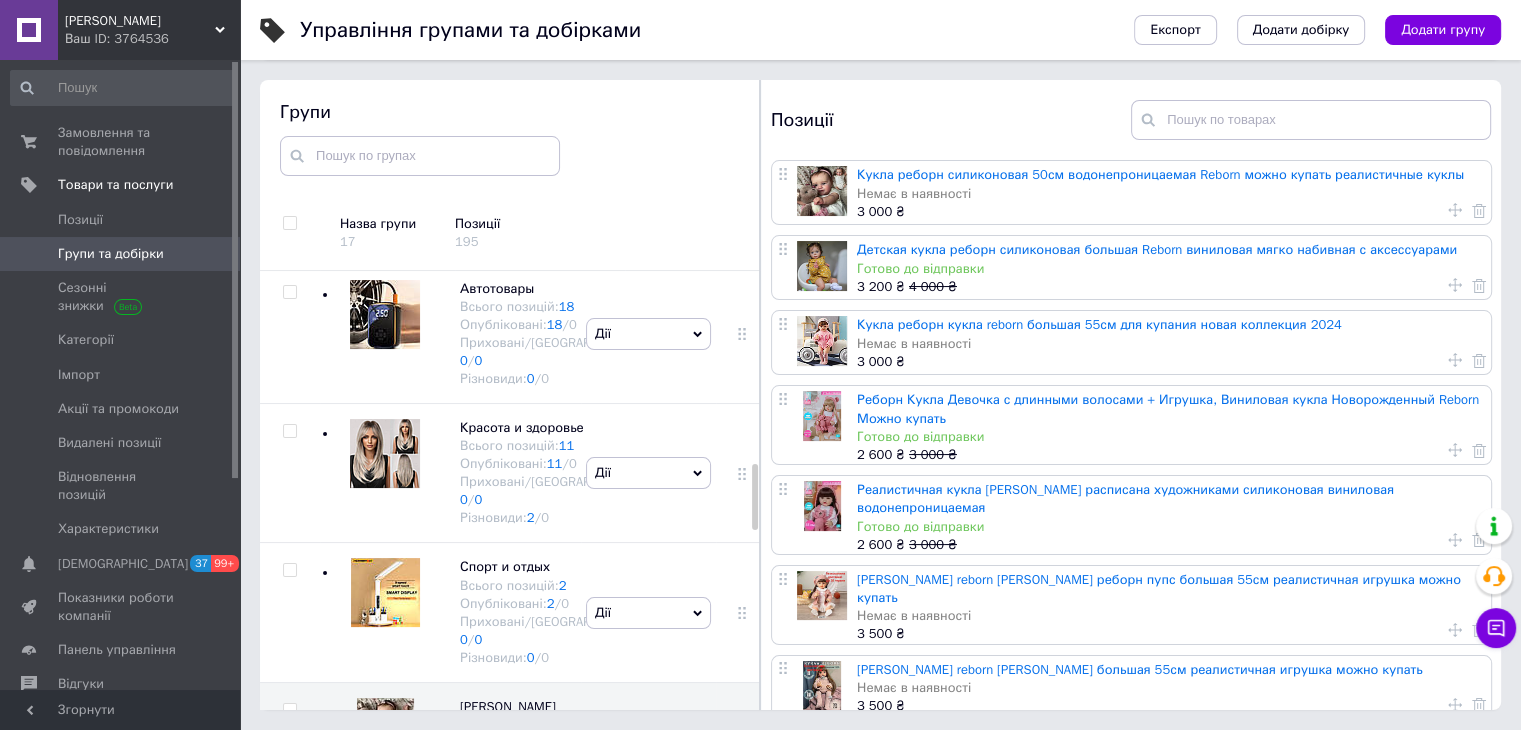 click on "Групи Назва групи 17 Позиції 195 Коренева група Всього позицій:  0 Опубліковані:  0  /  0 Приховані/Видалені:  0  /  0 Різновиди:  0  /  0 Дії Додати підгрупу Додати товар Смарт-Часы и Фитнес браслеты Всього позицій:  26 Опубліковані:  22  /  0 Приховані/Видалені:  3  /  1 Різновиди:  5  /  0 [PERSON_NAME] групу Редагувати групу Додати підгрупу Додати товар Видалити групу Аудио товары Всього позицій:  29 Опубліковані:  19  /  0 Приховані/Видалені:  9  /  1 Різновиди:  1  /  0 Дії Приховати групу Редагувати групу Додати підгрупу Додати товар Видалити групу Наручные часы 21 17  /  0 4  /  0 0 0" at bounding box center (510, 395) 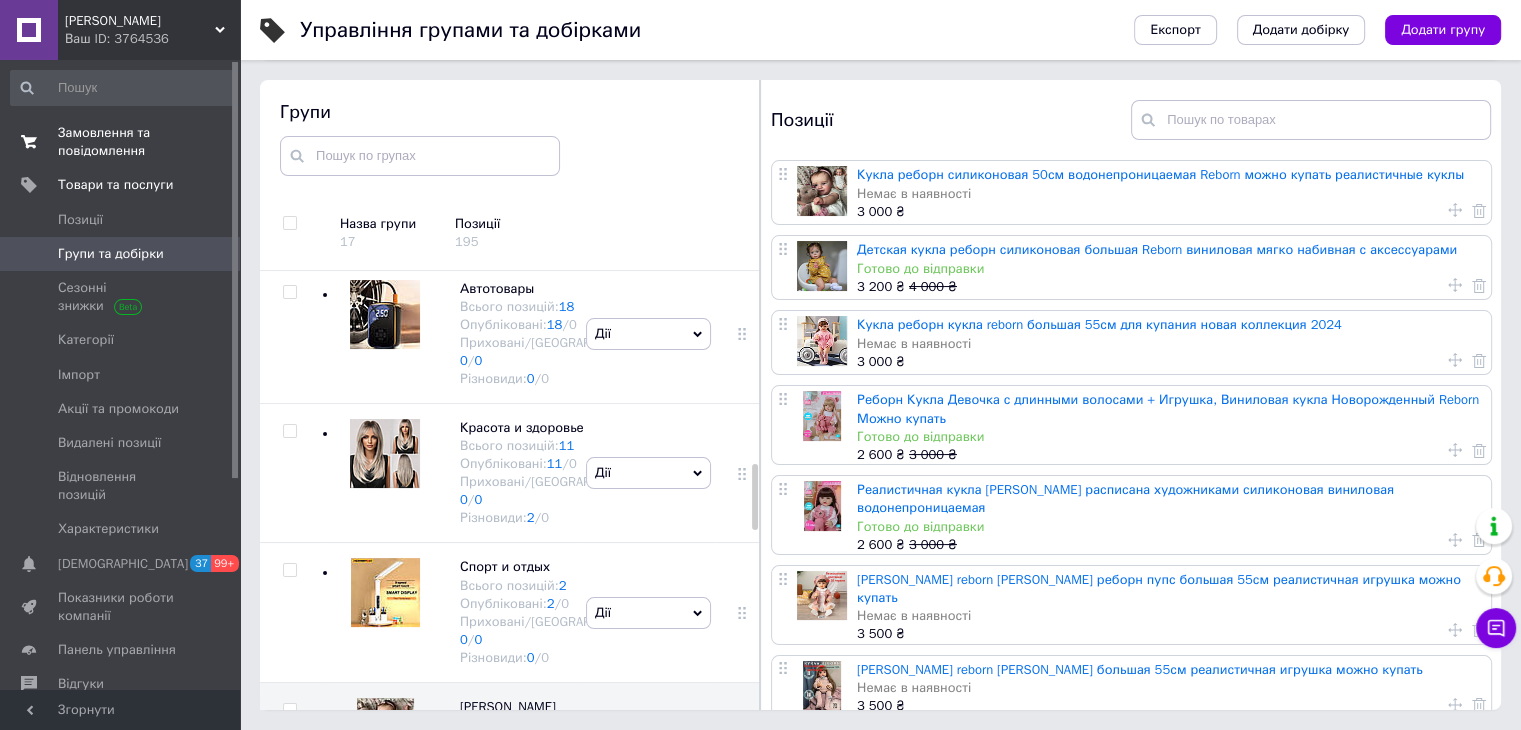 click on "Замовлення та повідомлення" at bounding box center (121, 142) 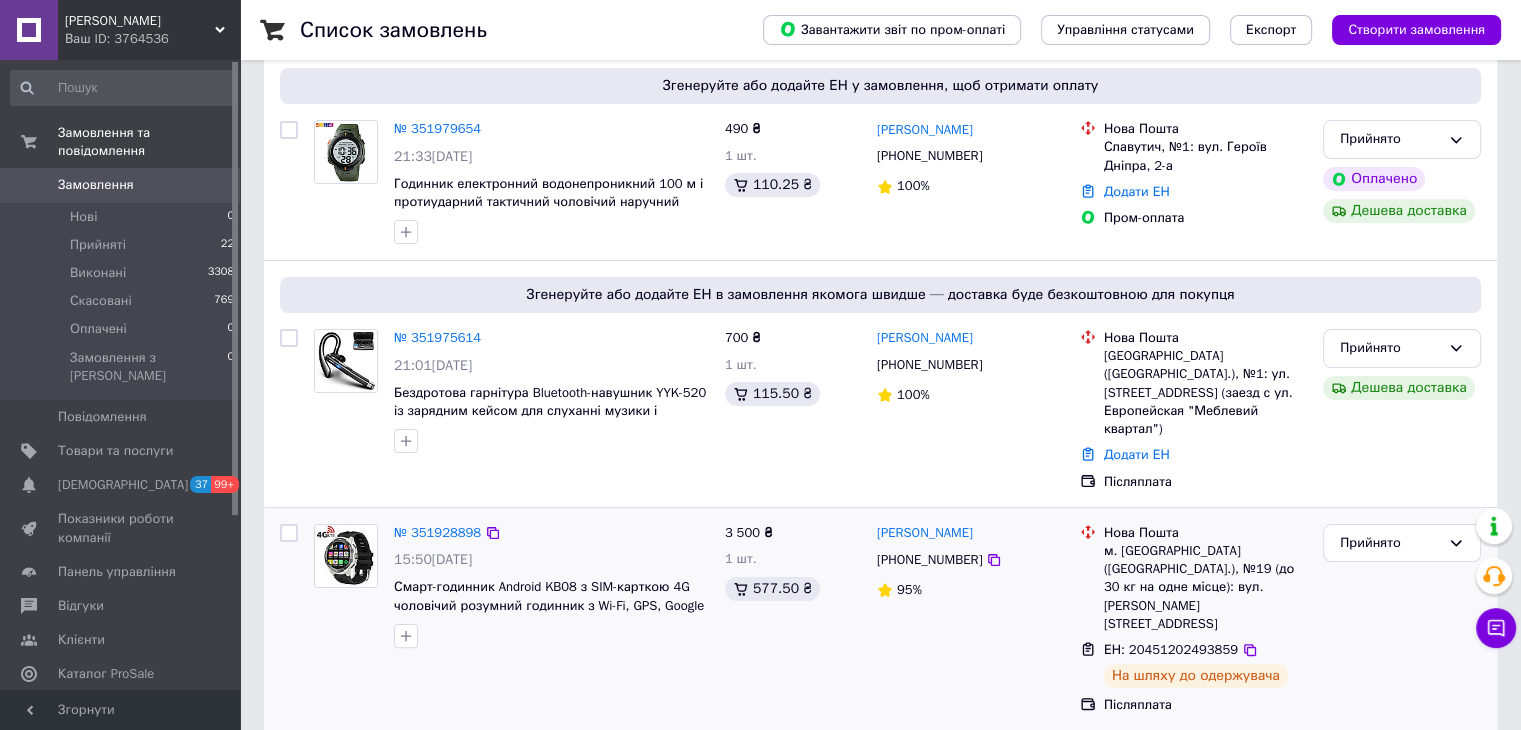 scroll, scrollTop: 400, scrollLeft: 0, axis: vertical 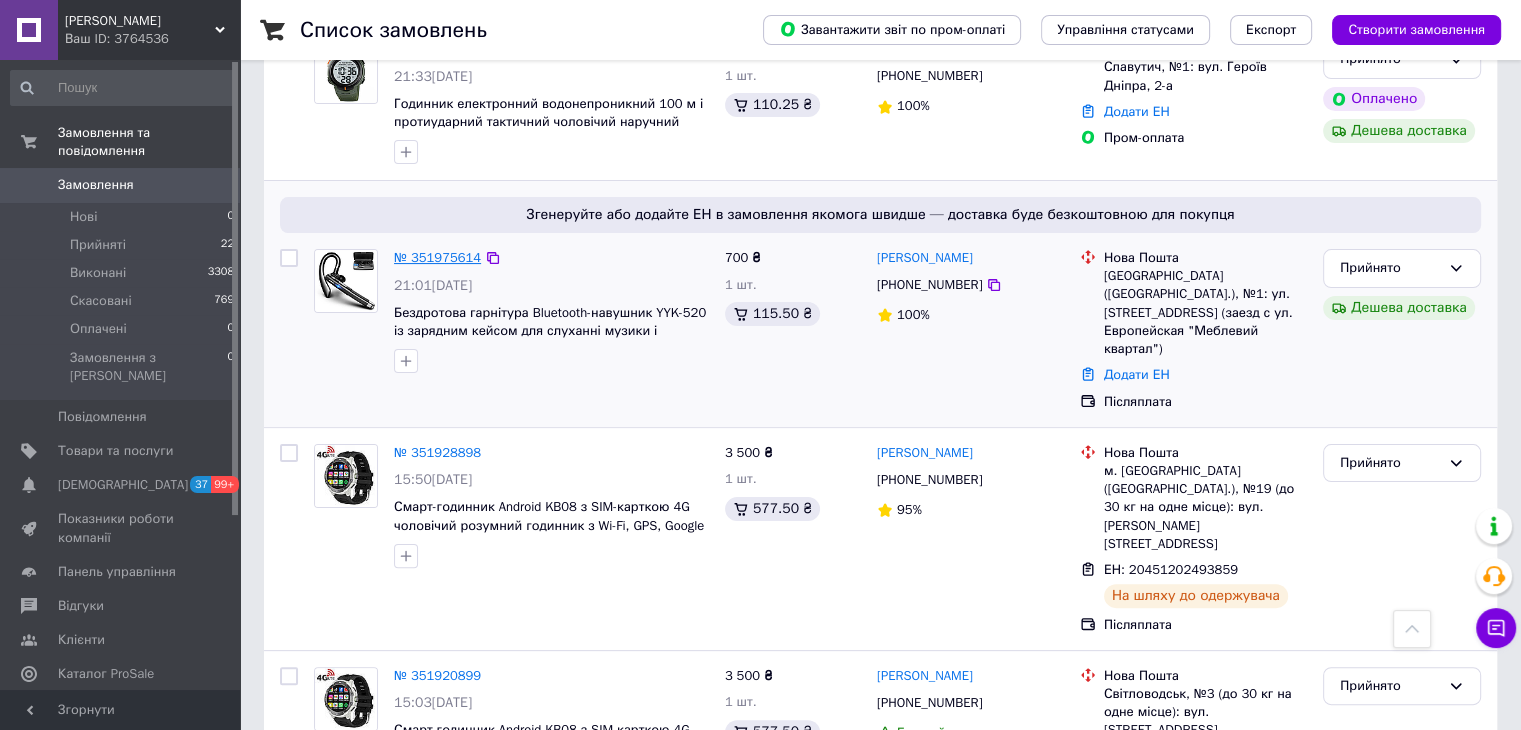click on "№ 351975614" at bounding box center (437, 257) 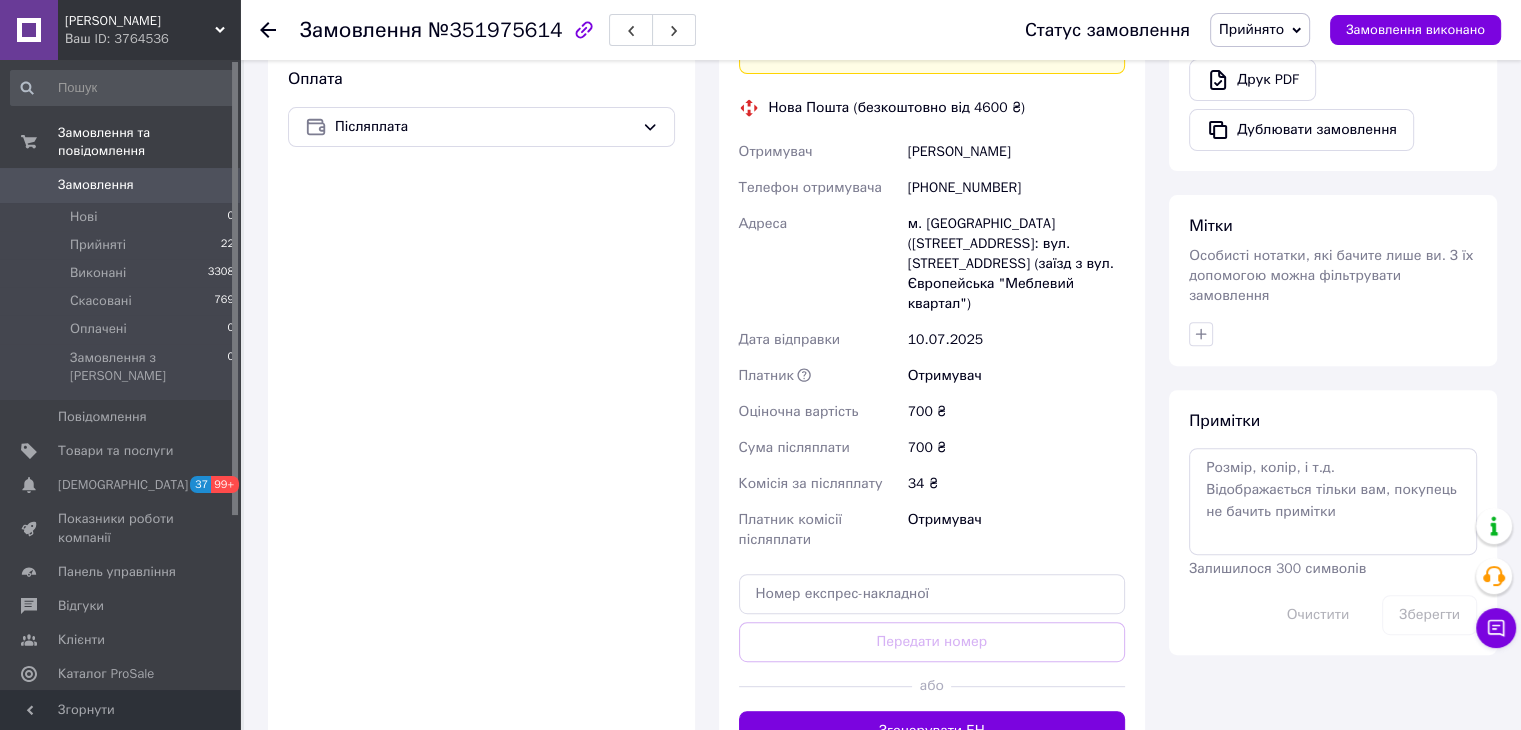 scroll, scrollTop: 843, scrollLeft: 0, axis: vertical 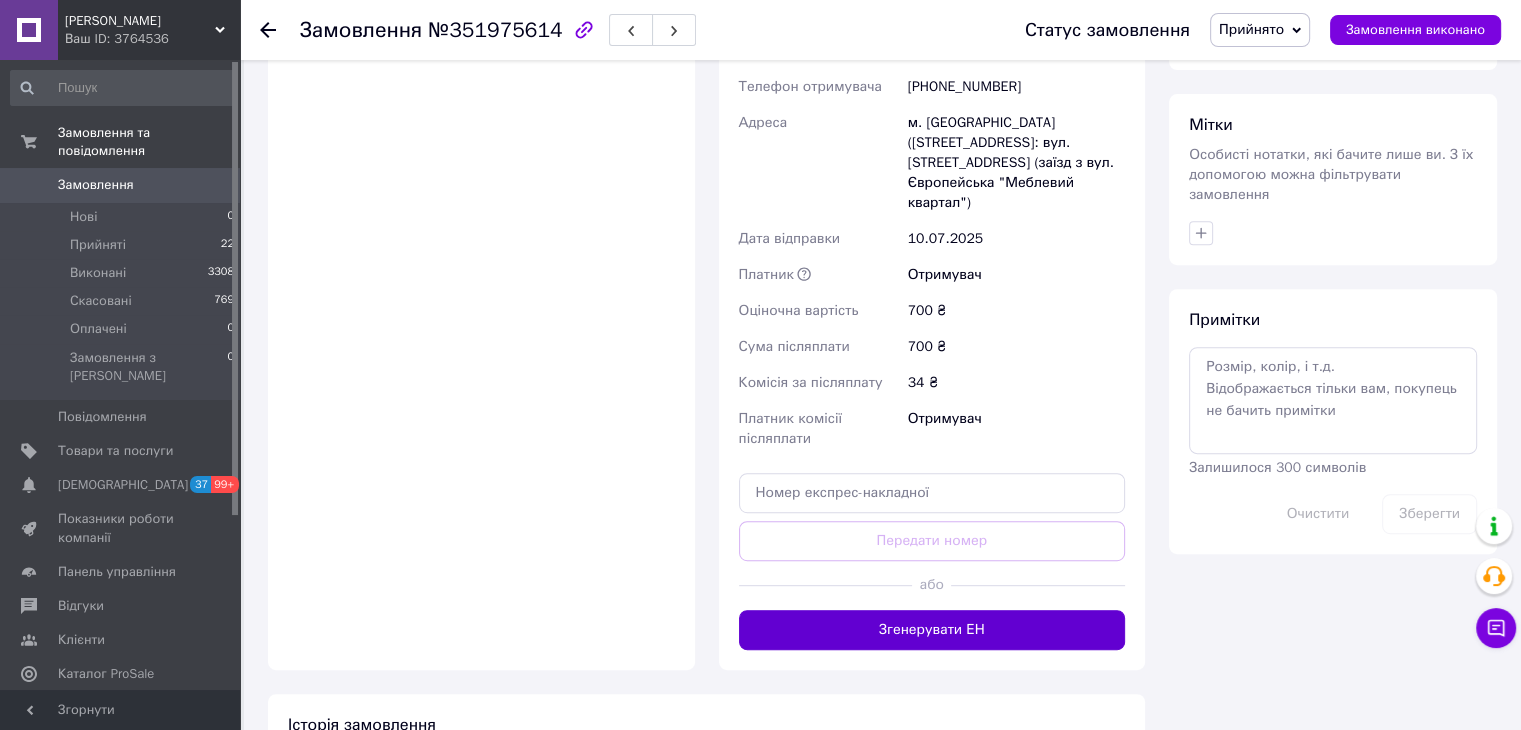 click on "Згенерувати ЕН" at bounding box center [932, 630] 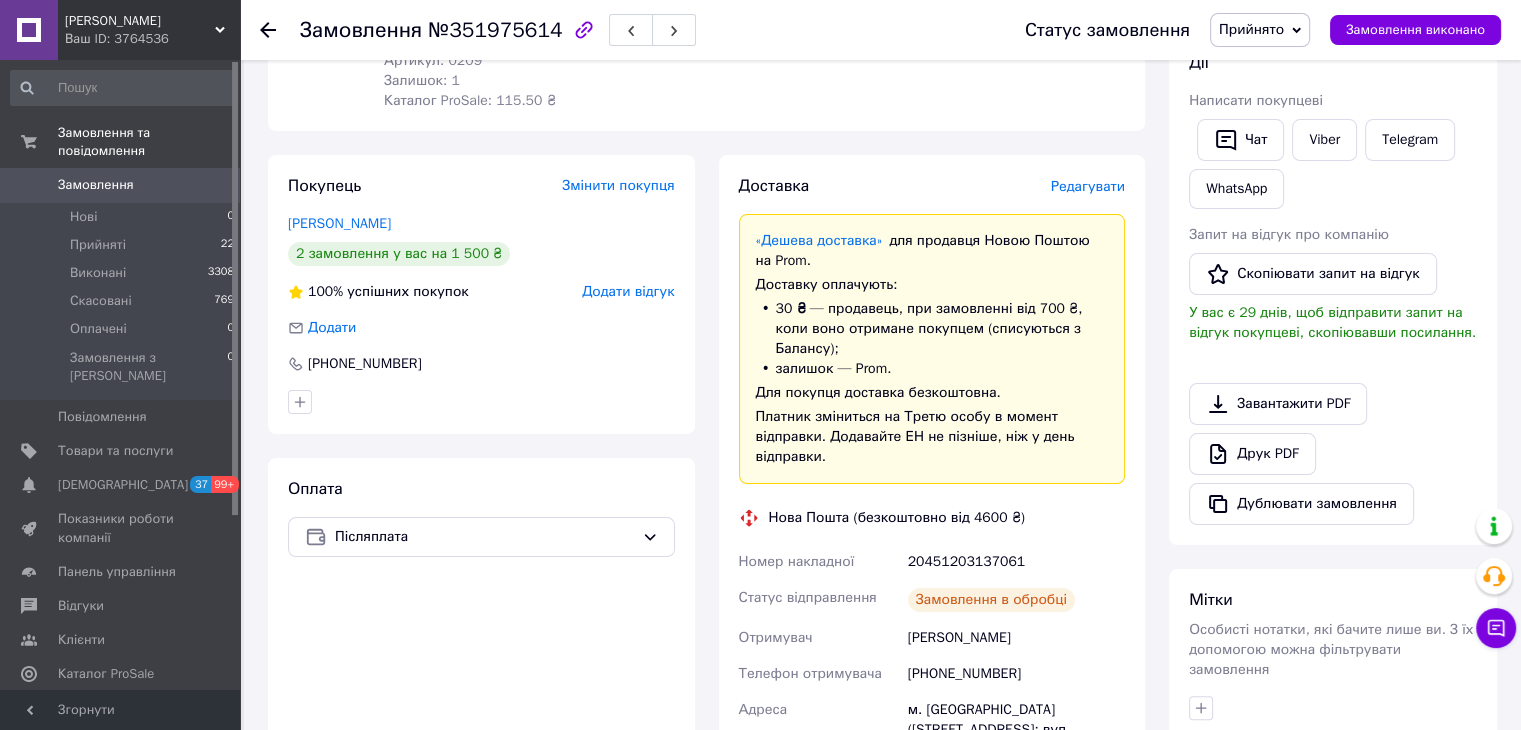 scroll, scrollTop: 243, scrollLeft: 0, axis: vertical 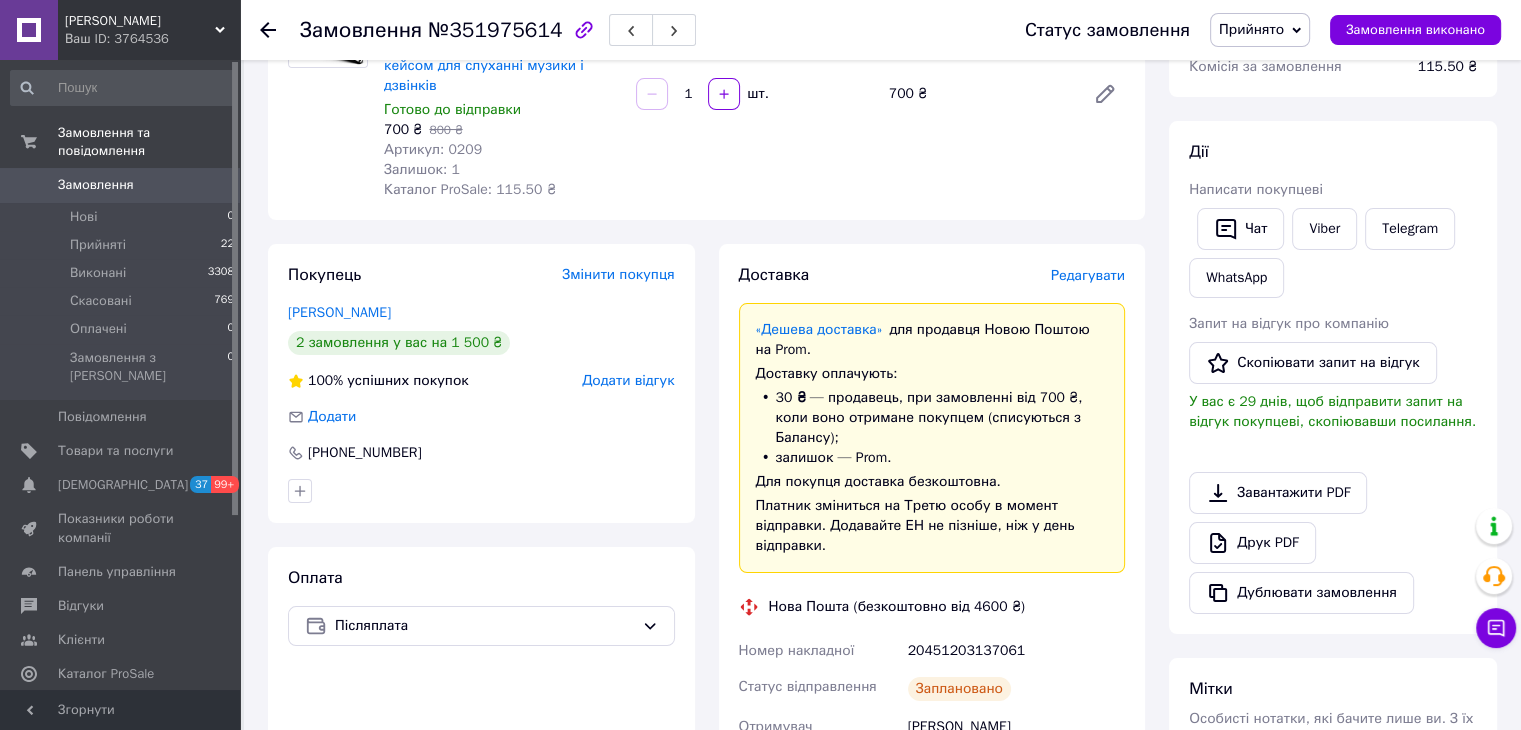 click 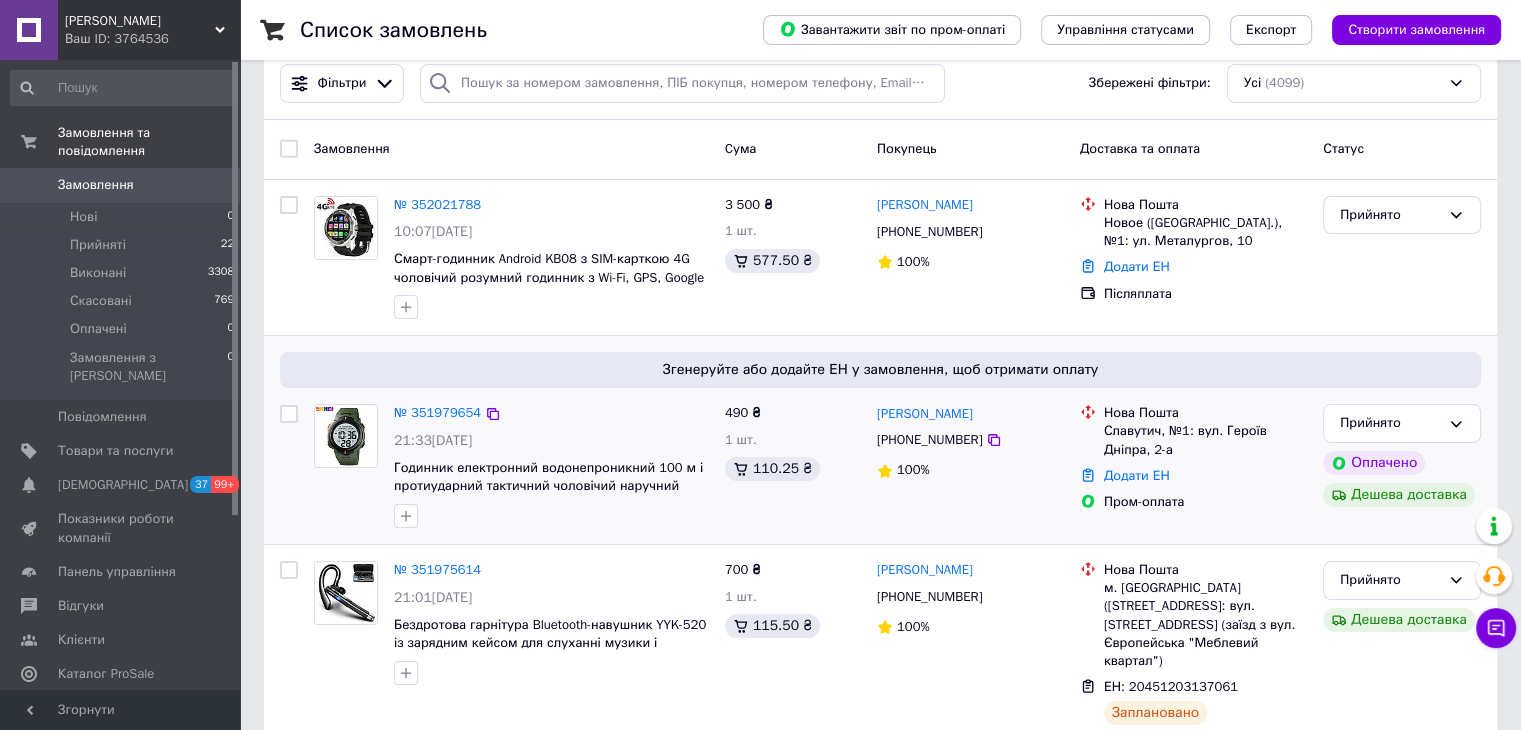 scroll, scrollTop: 200, scrollLeft: 0, axis: vertical 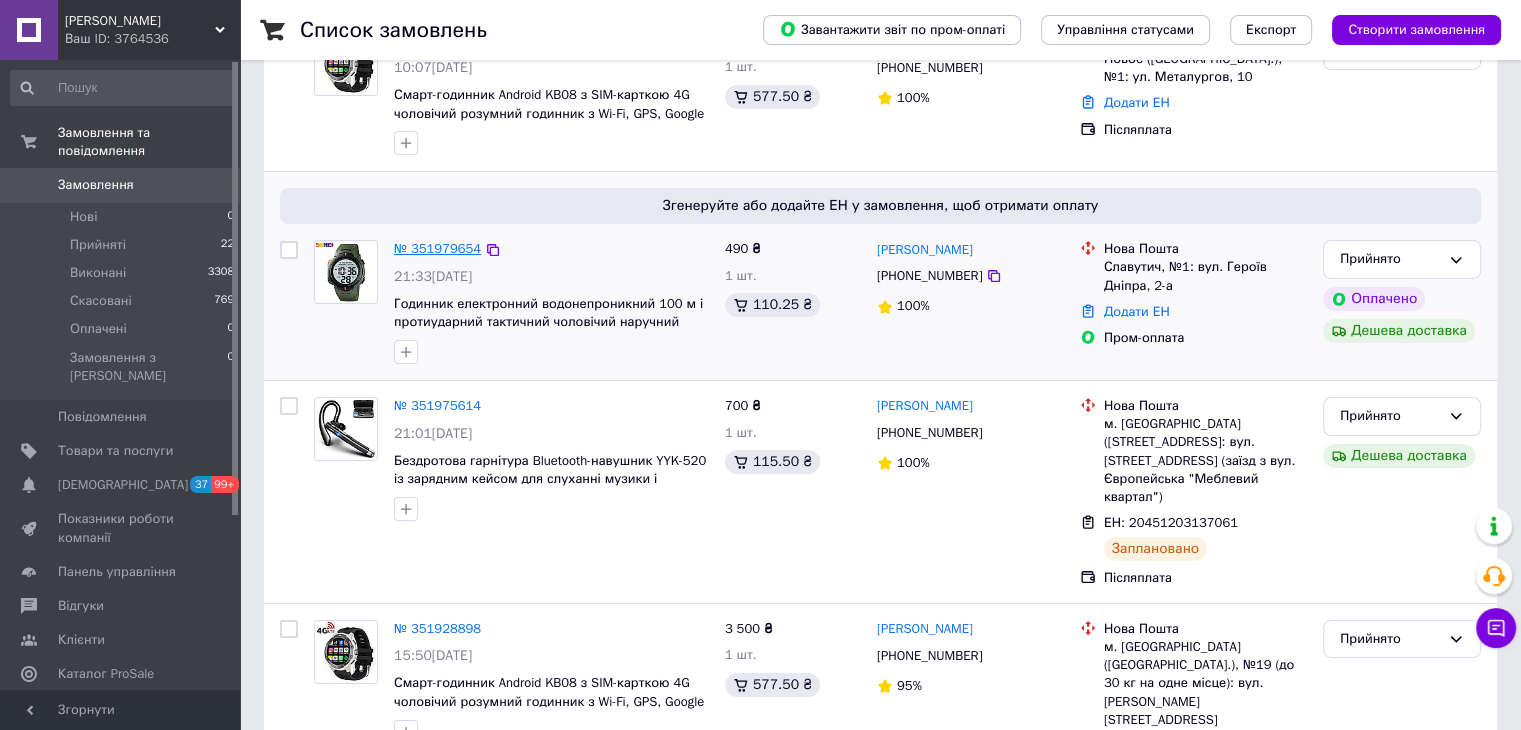click on "№ 351979654" at bounding box center (437, 248) 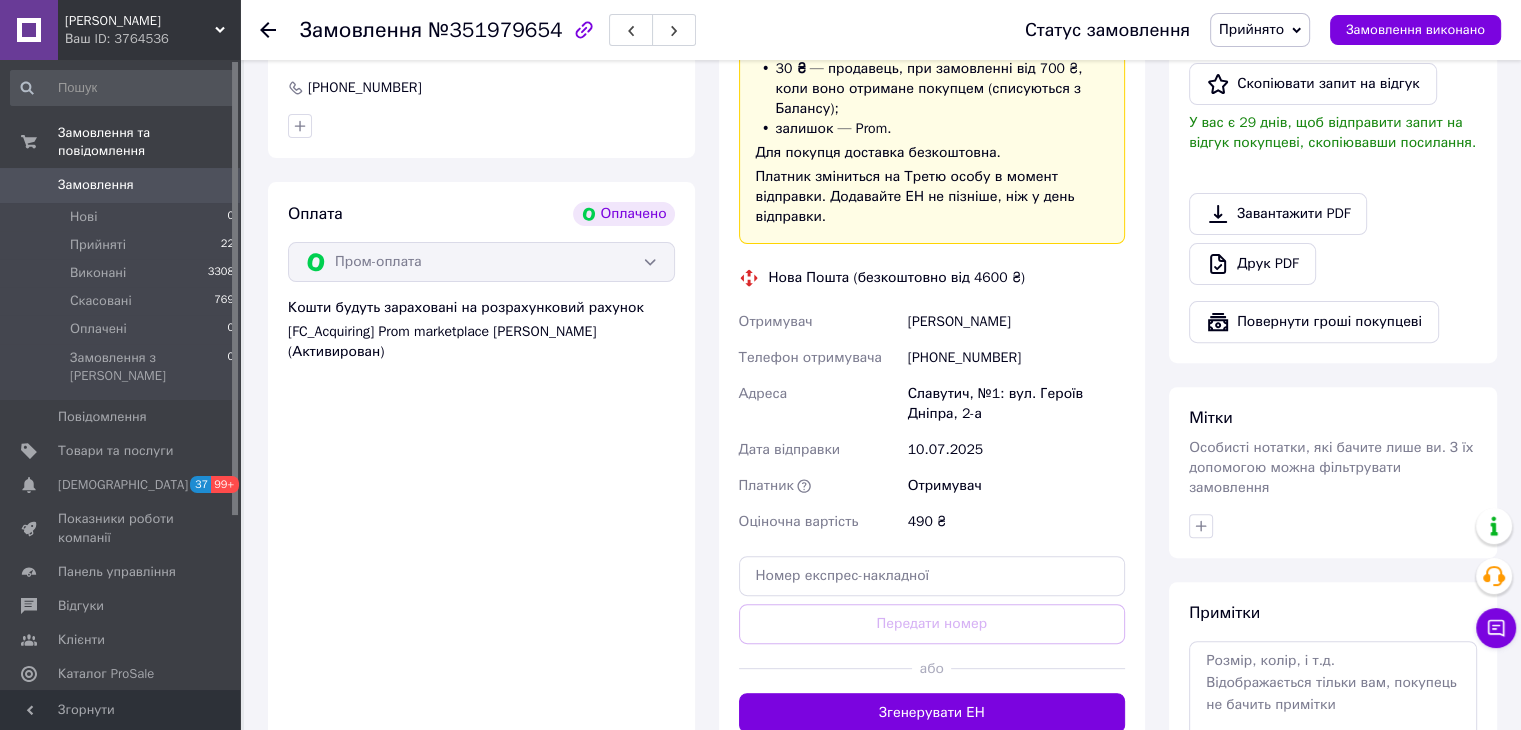 scroll, scrollTop: 842, scrollLeft: 0, axis: vertical 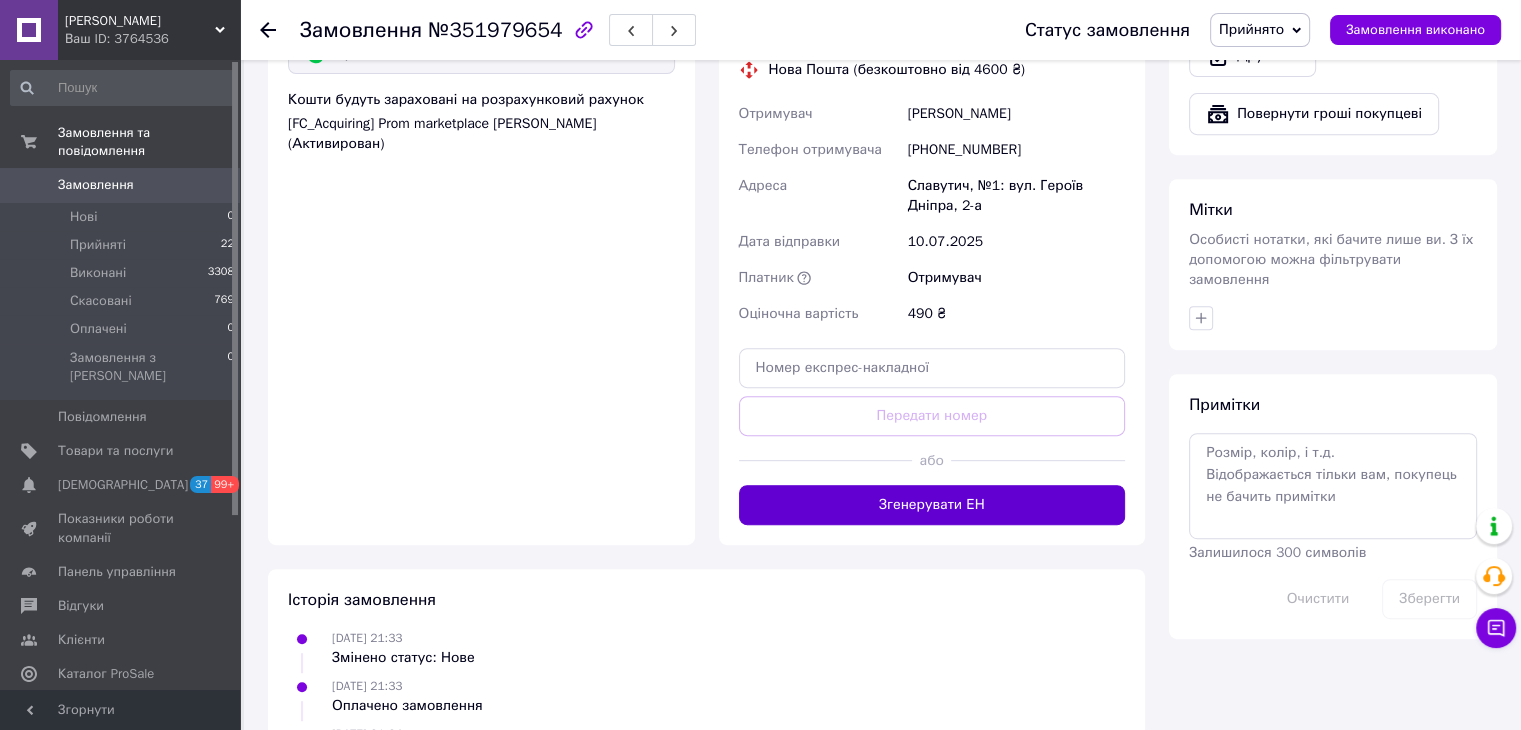 click on "Згенерувати ЕН" at bounding box center [932, 505] 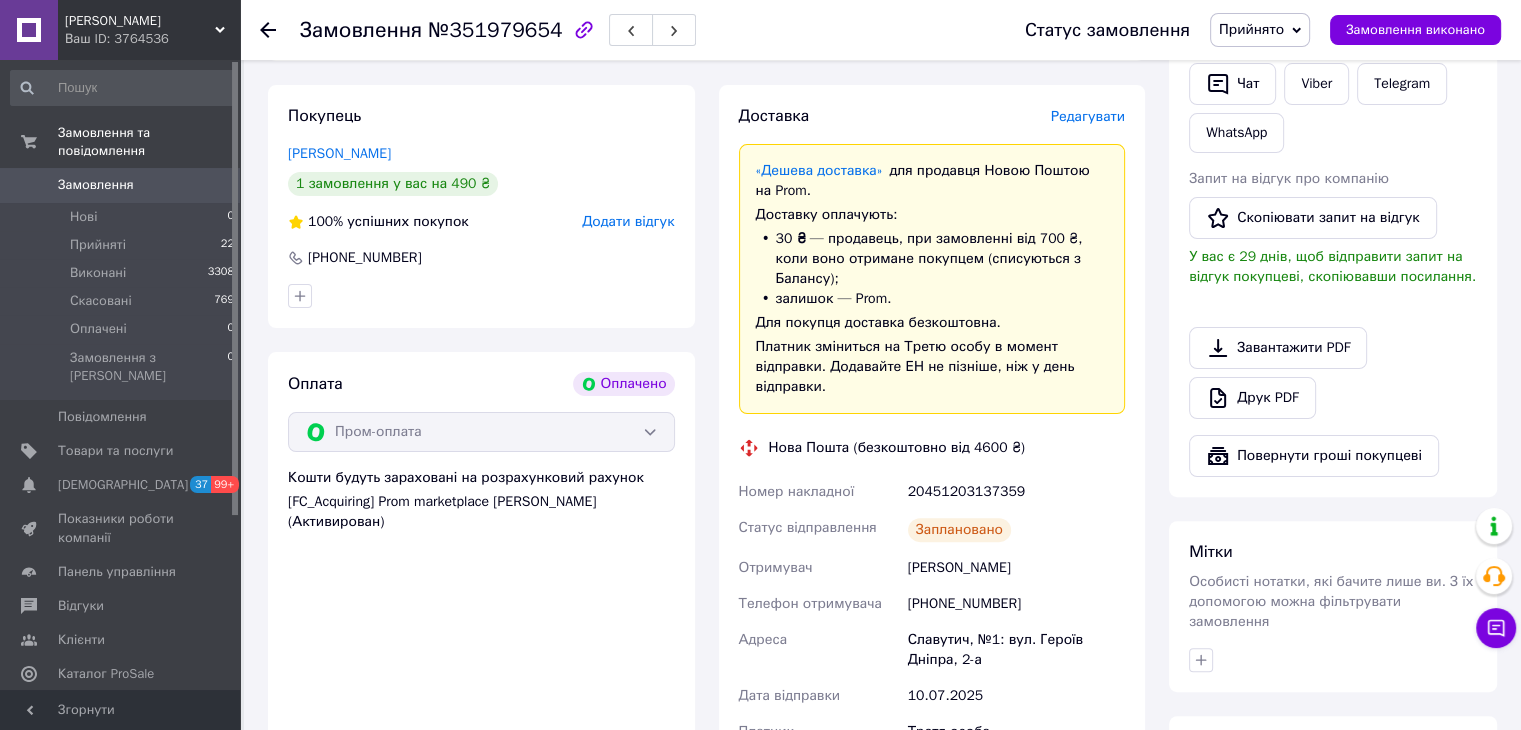 scroll, scrollTop: 0, scrollLeft: 0, axis: both 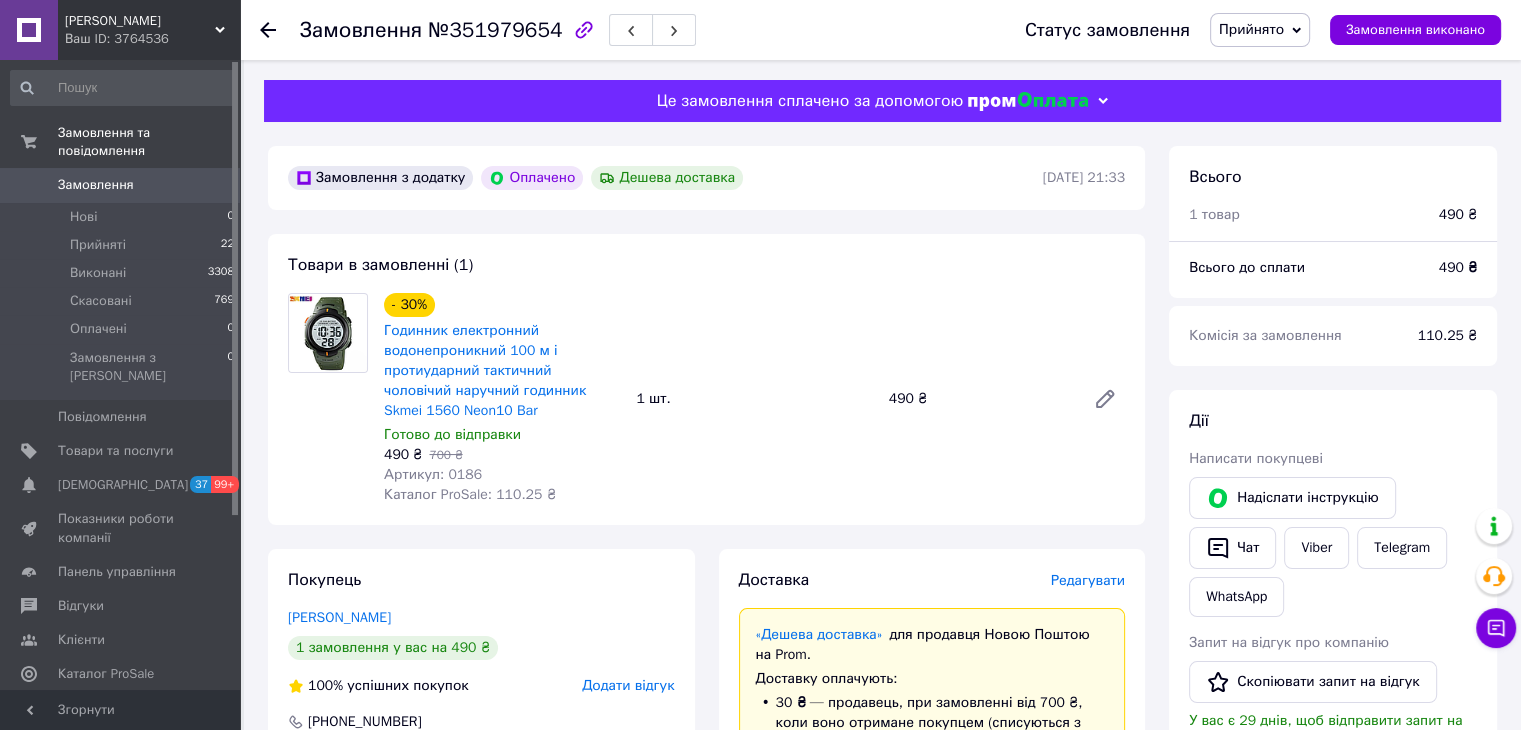 click 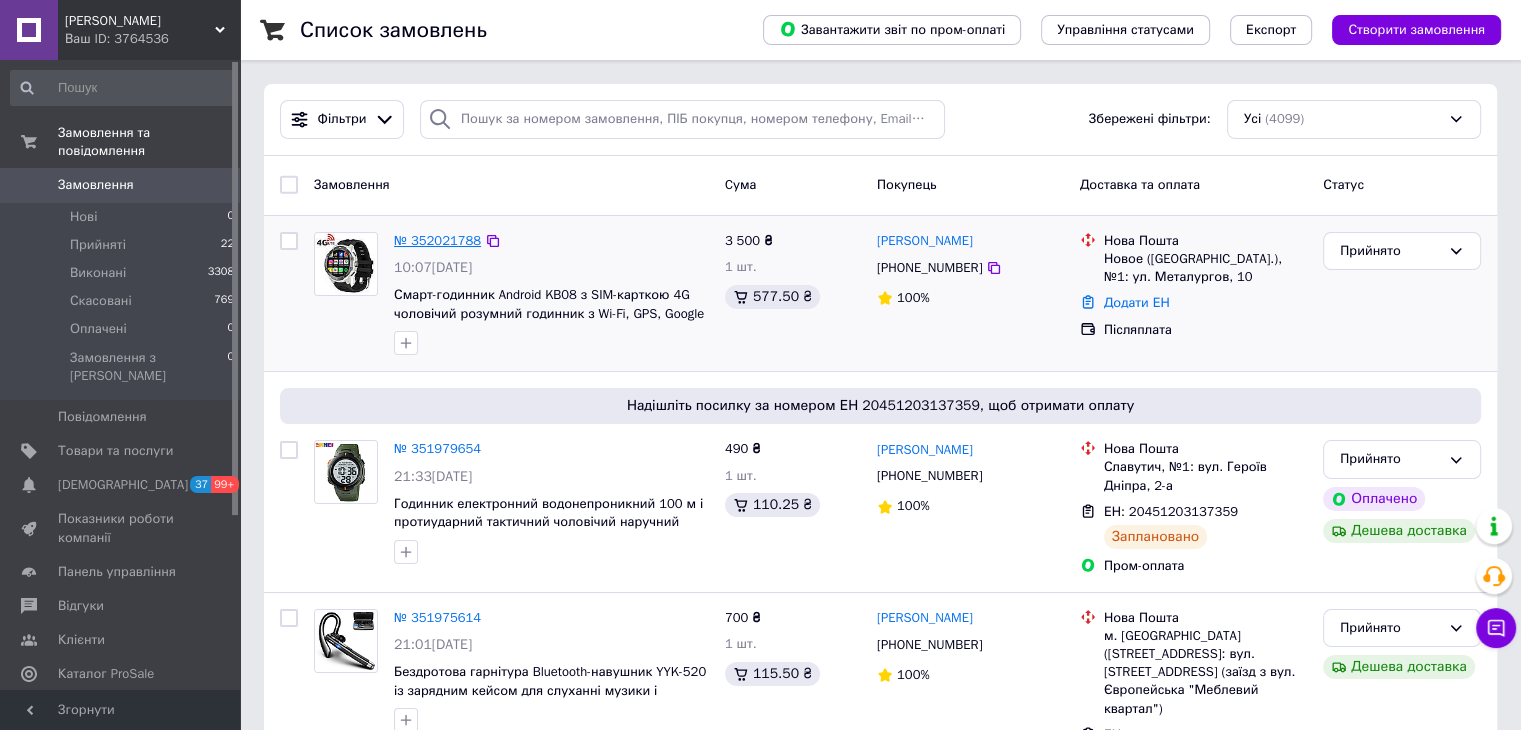 click on "№ 352021788" at bounding box center [437, 240] 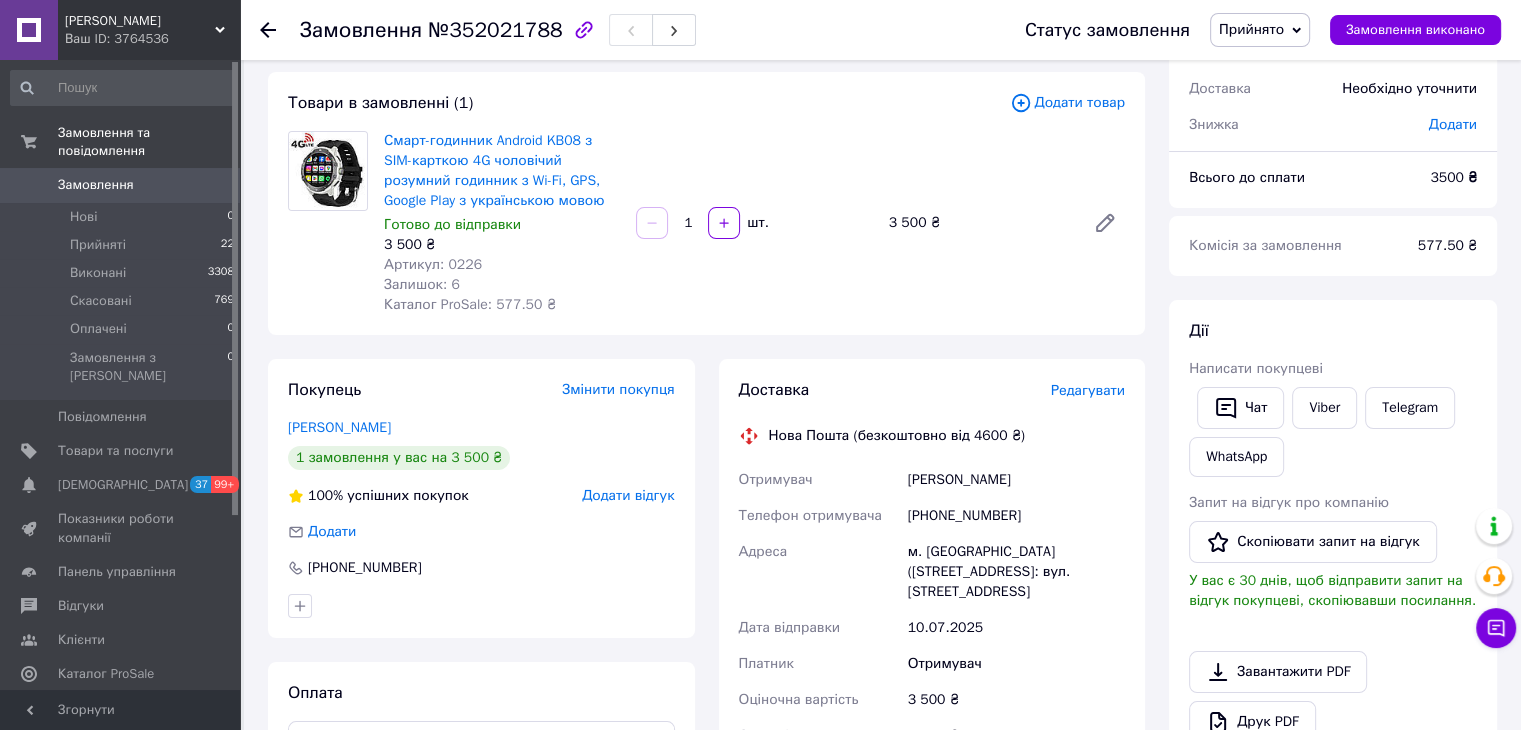 scroll, scrollTop: 600, scrollLeft: 0, axis: vertical 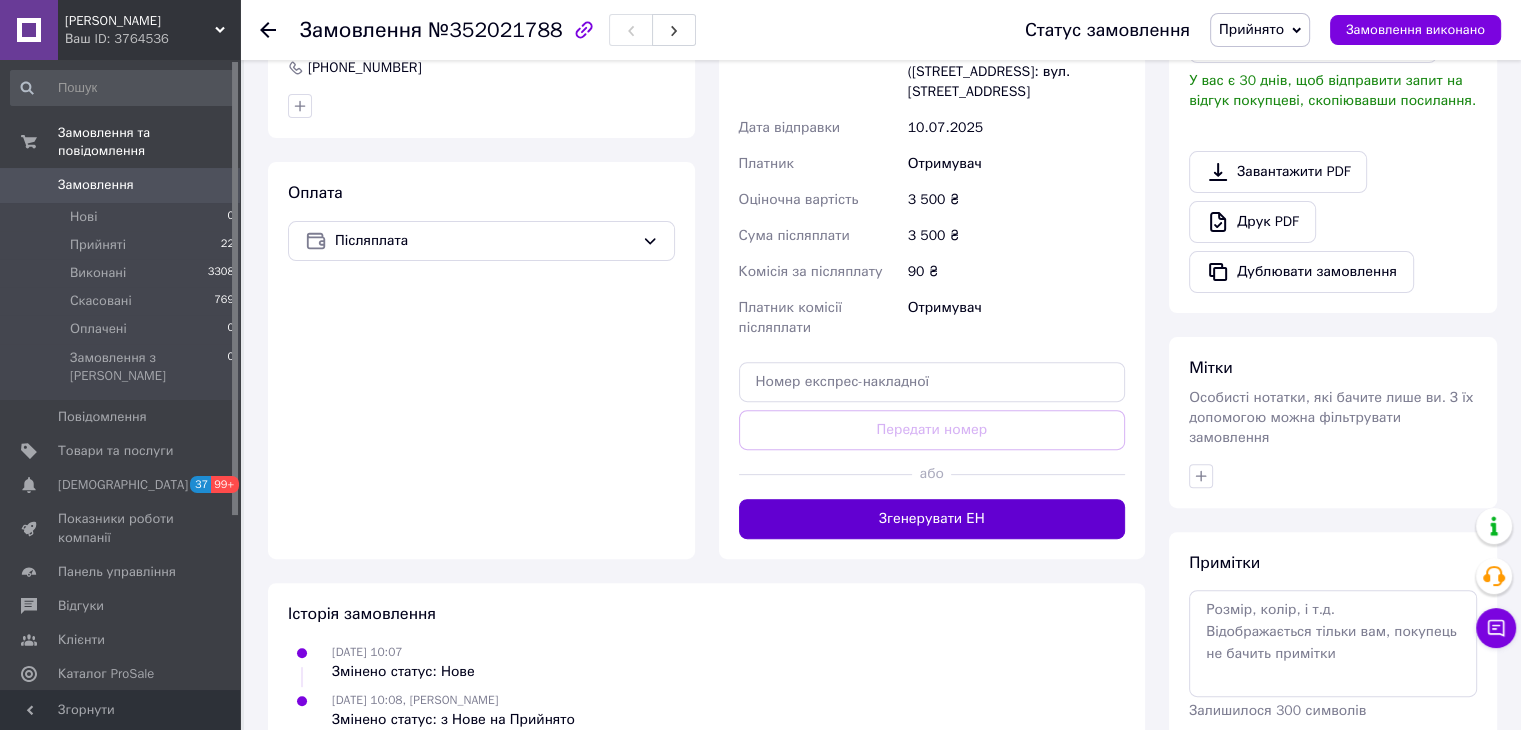 click on "Згенерувати ЕН" at bounding box center [932, 519] 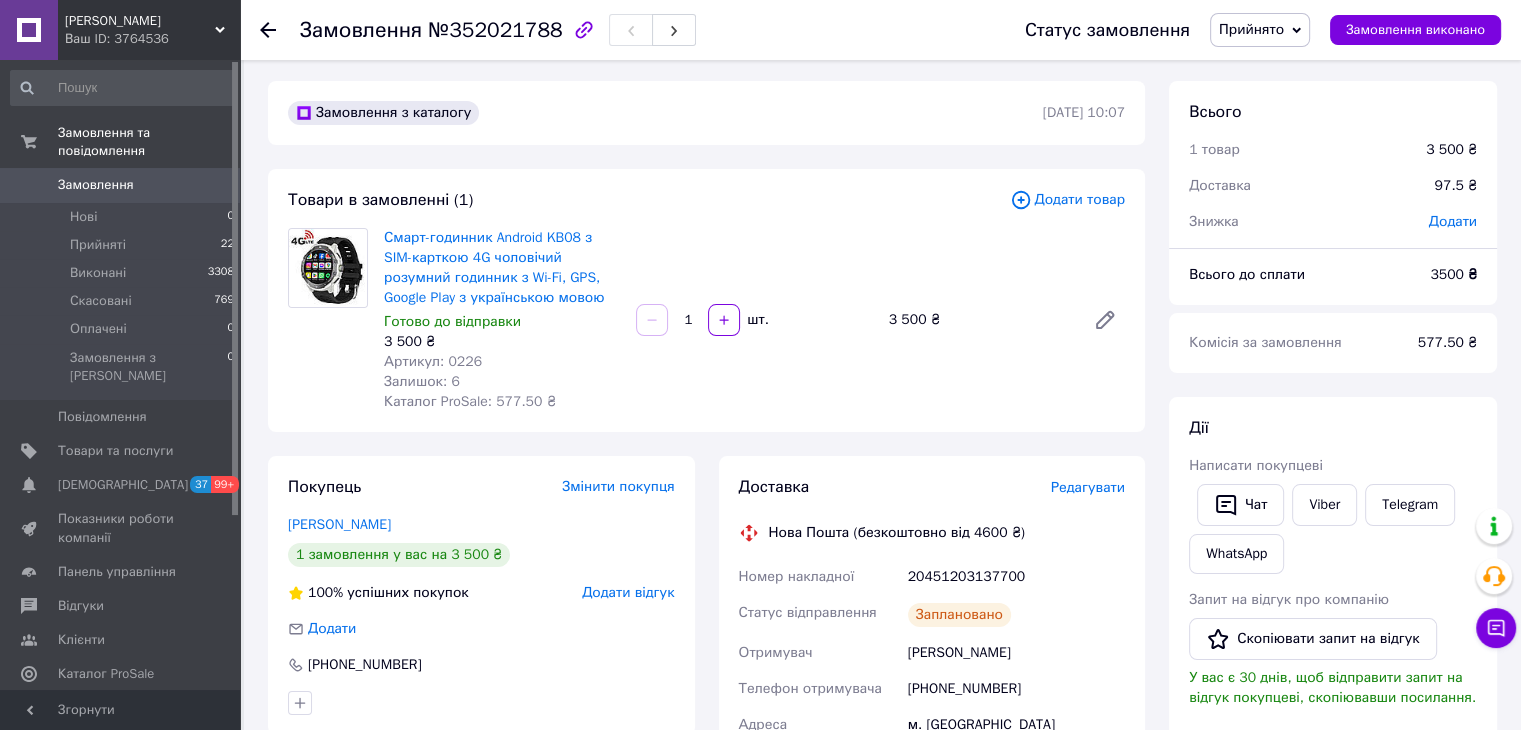 scroll, scrollTop: 0, scrollLeft: 0, axis: both 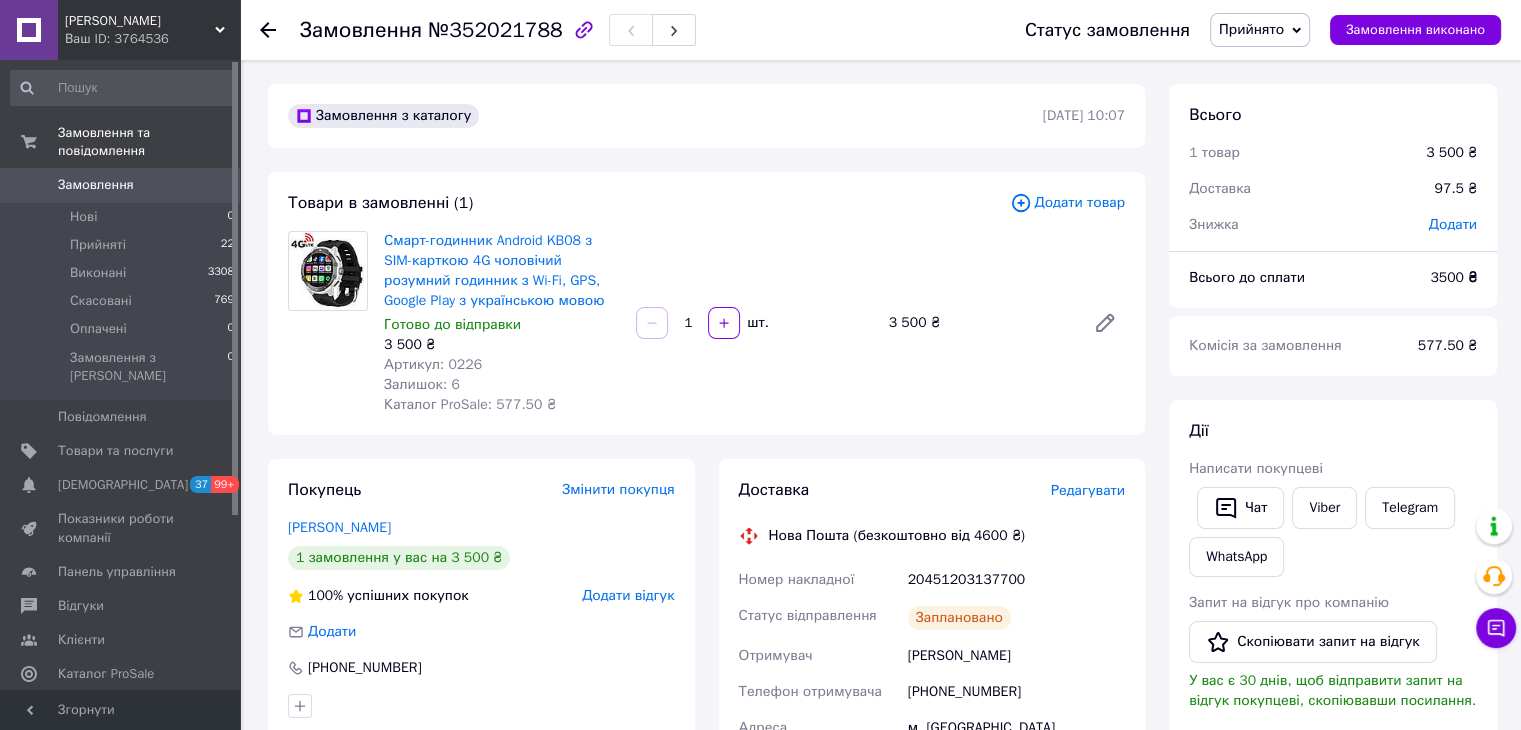 click 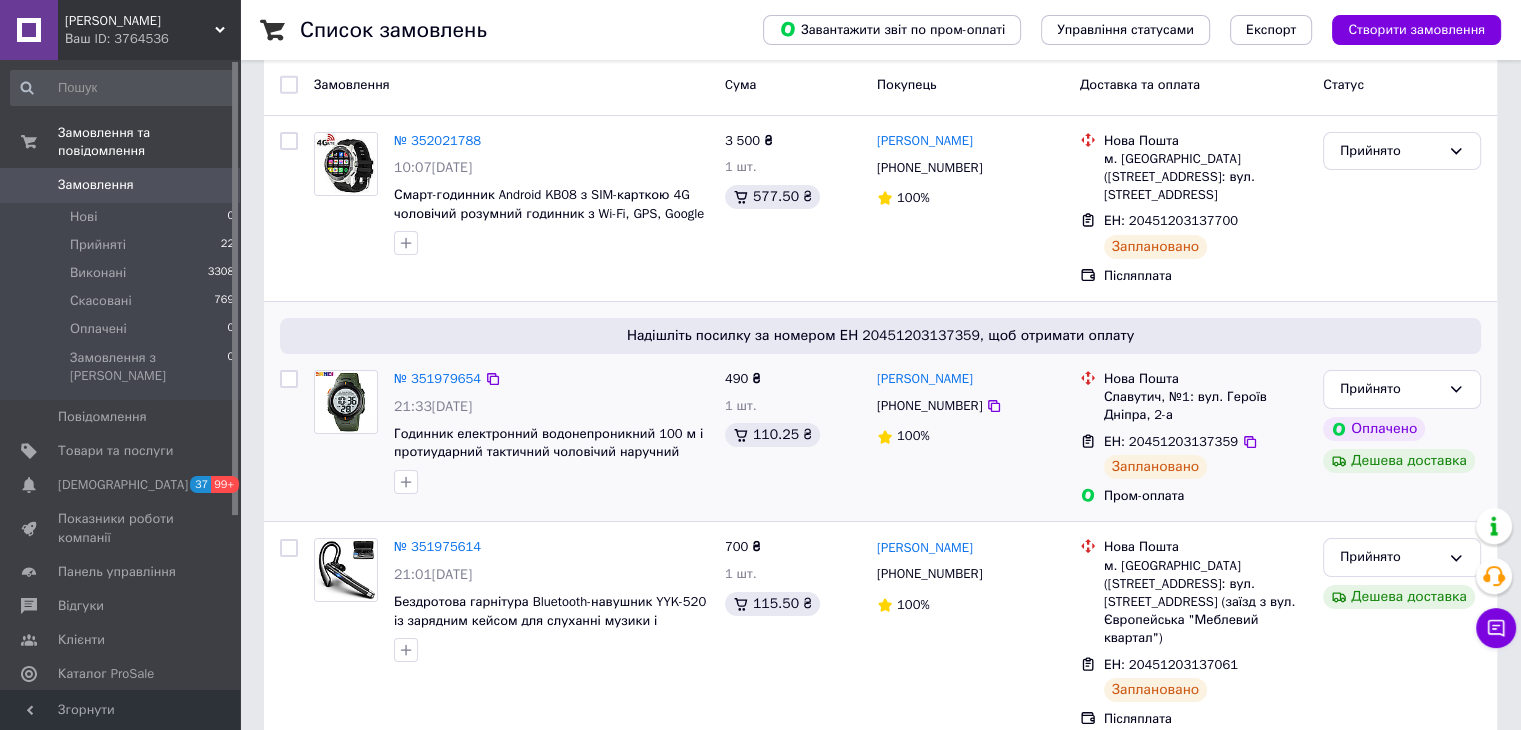 scroll, scrollTop: 0, scrollLeft: 0, axis: both 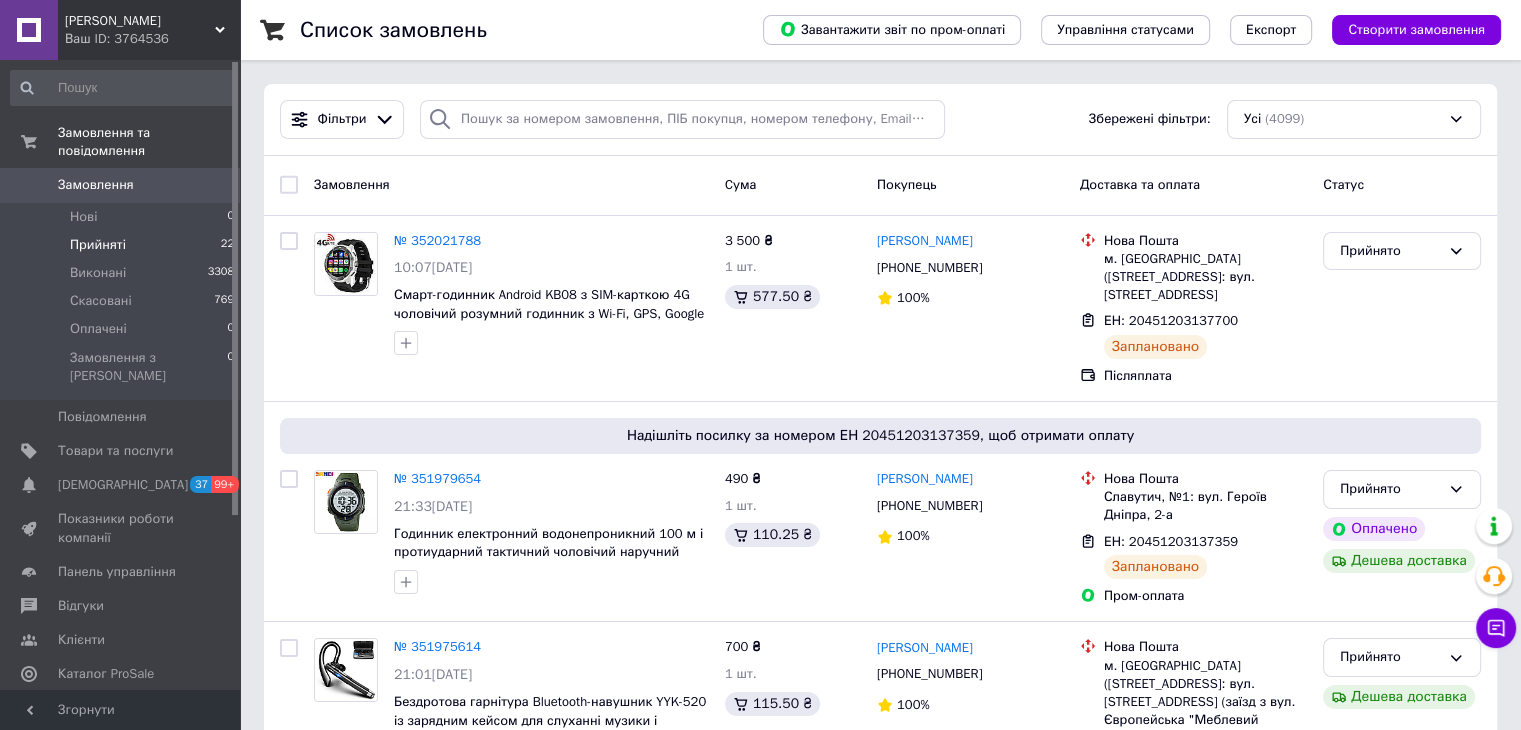 click on "Прийняті 22" at bounding box center (123, 245) 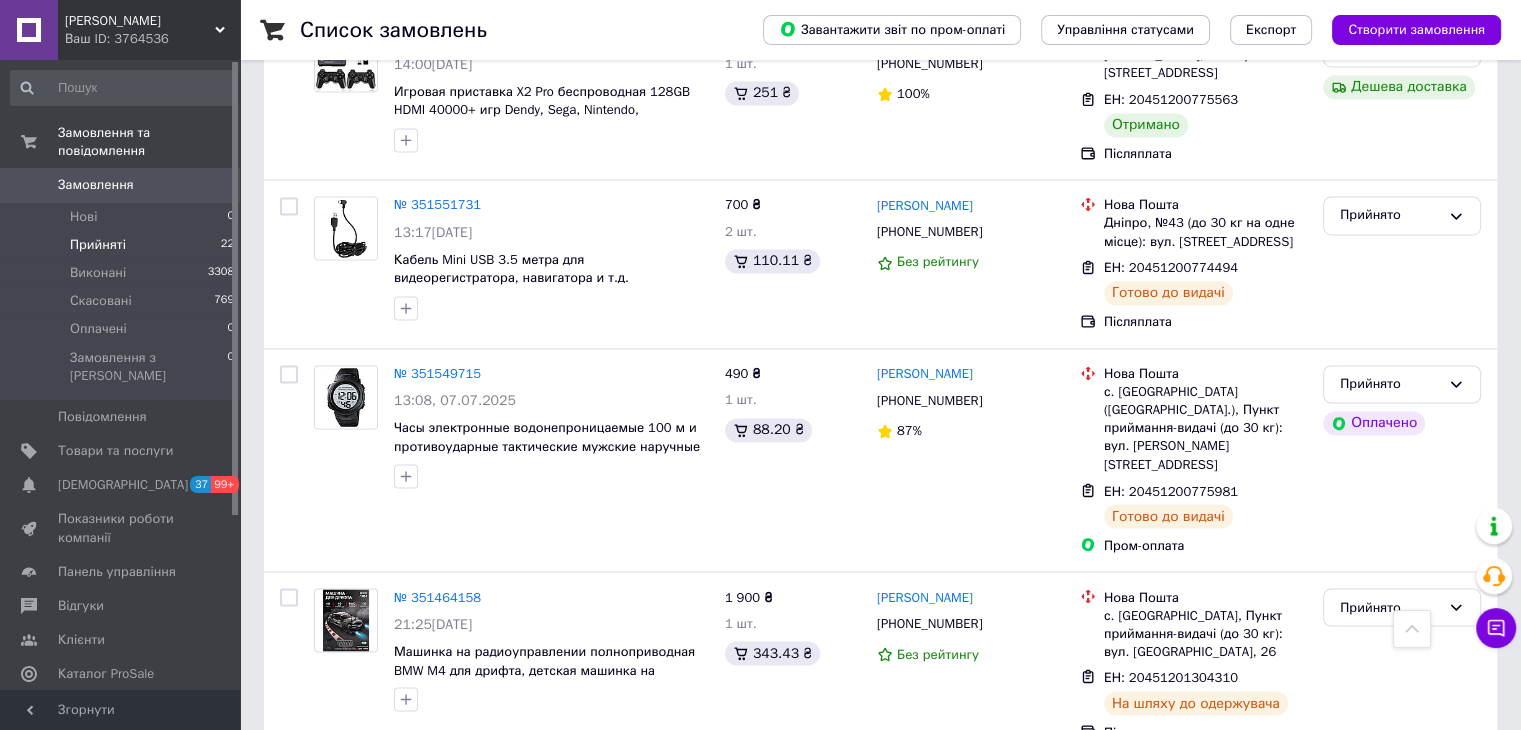 scroll, scrollTop: 3355, scrollLeft: 0, axis: vertical 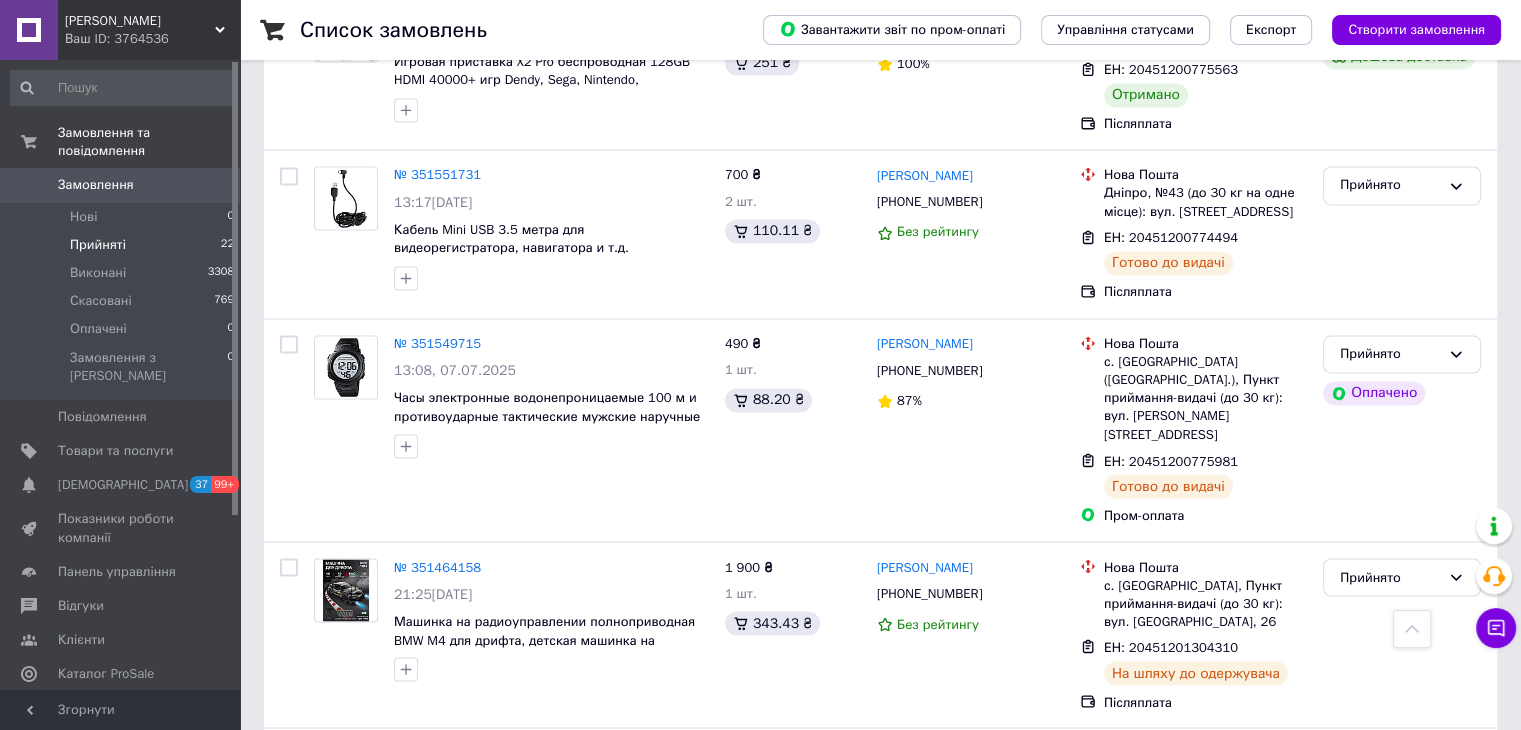 click on "2" at bounding box center [327, 995] 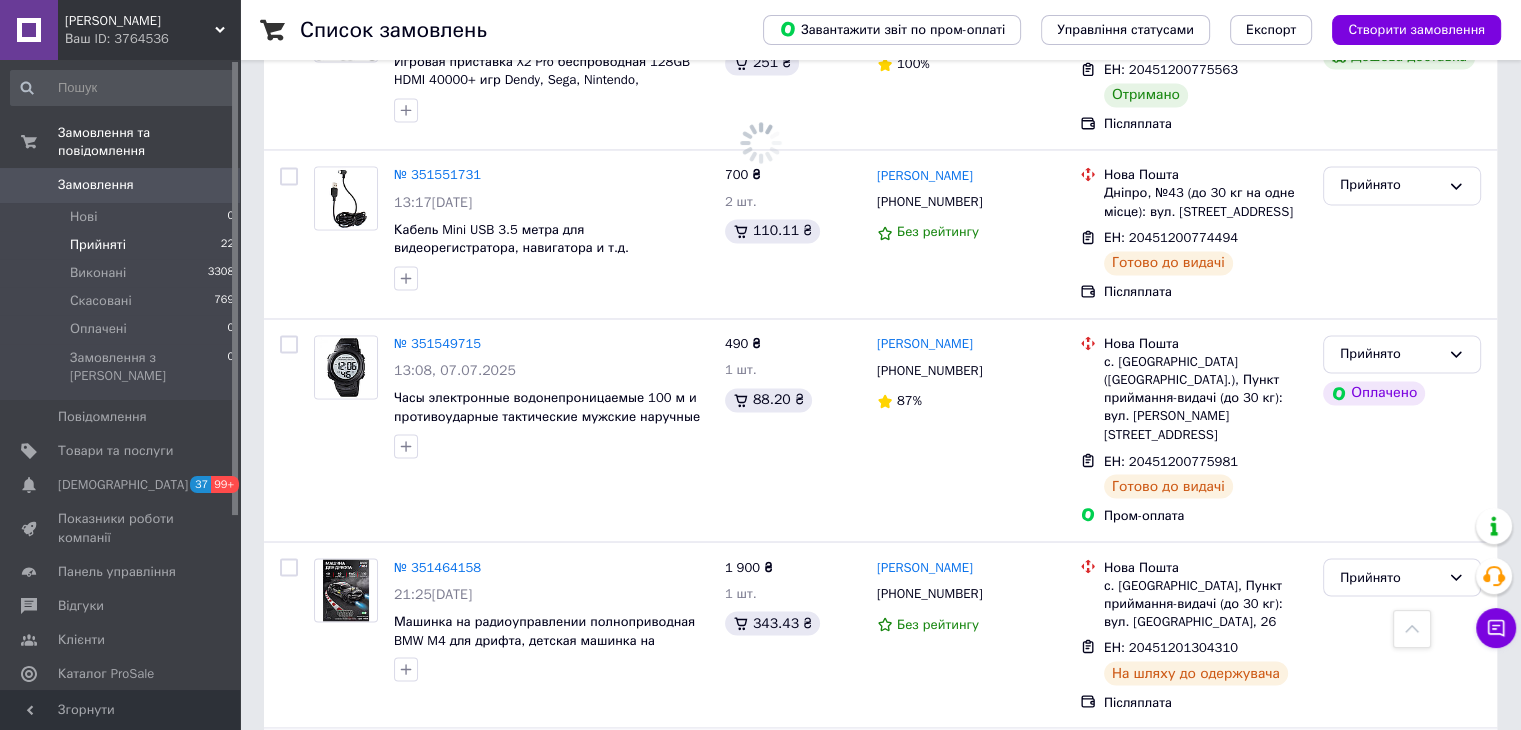 scroll, scrollTop: 0, scrollLeft: 0, axis: both 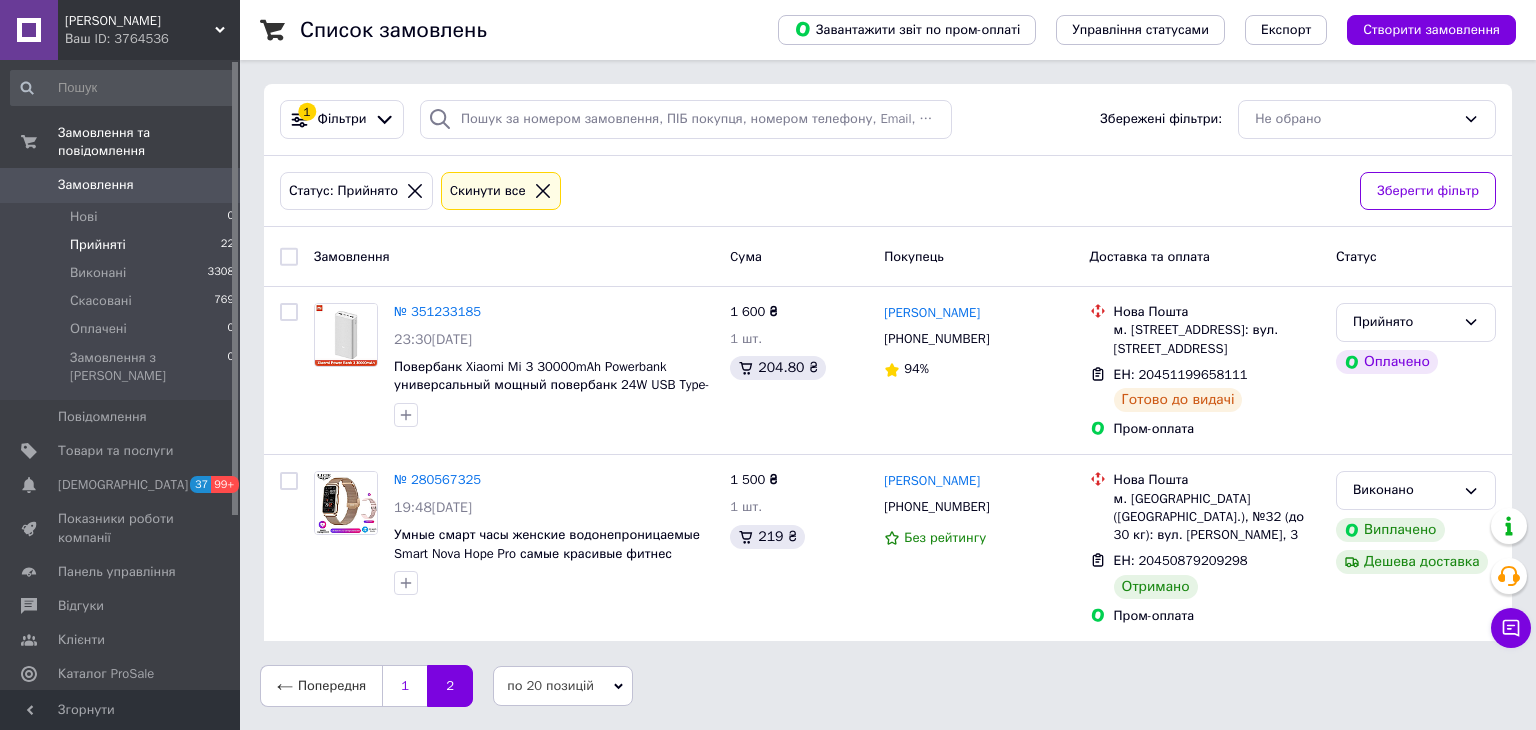 click on "1" at bounding box center (404, 686) 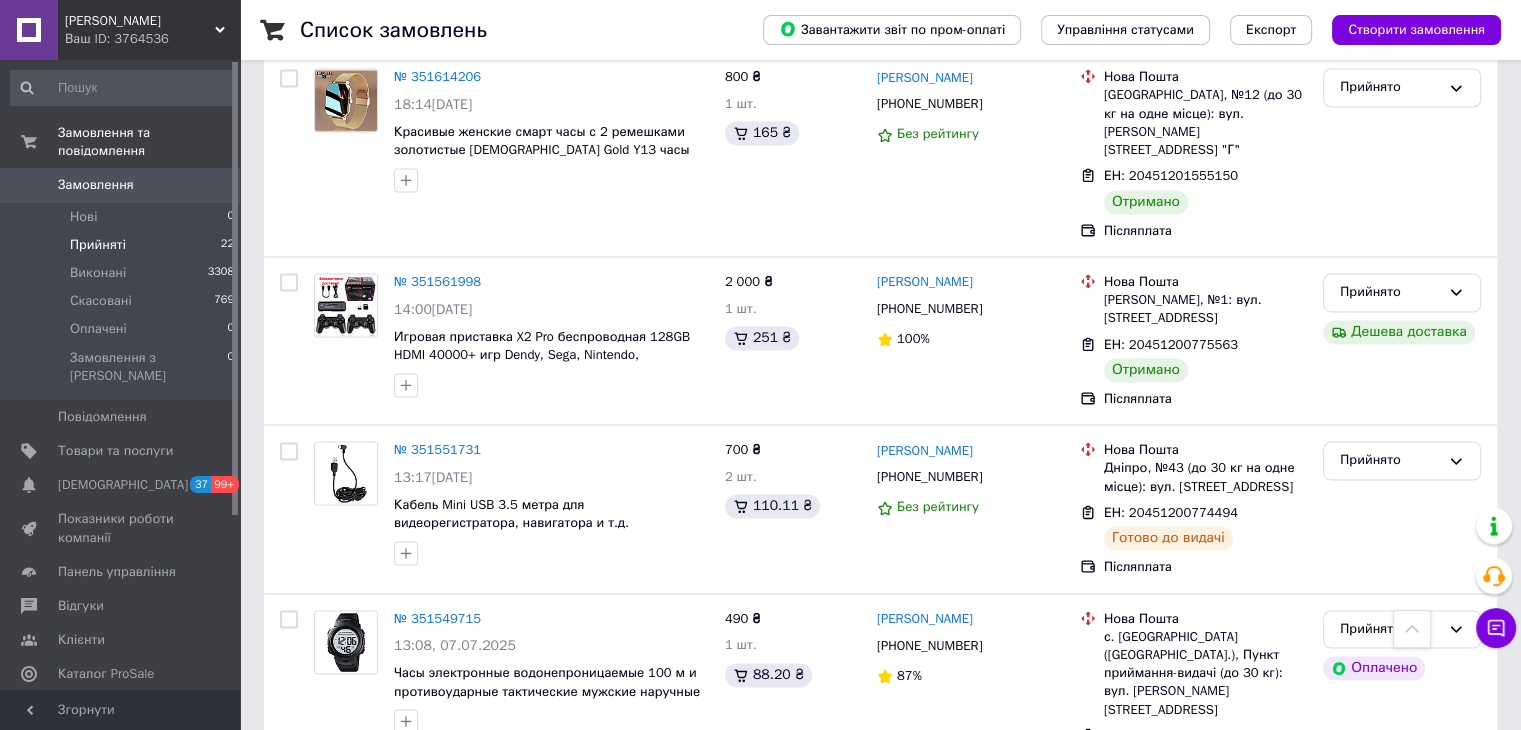 scroll, scrollTop: 3355, scrollLeft: 0, axis: vertical 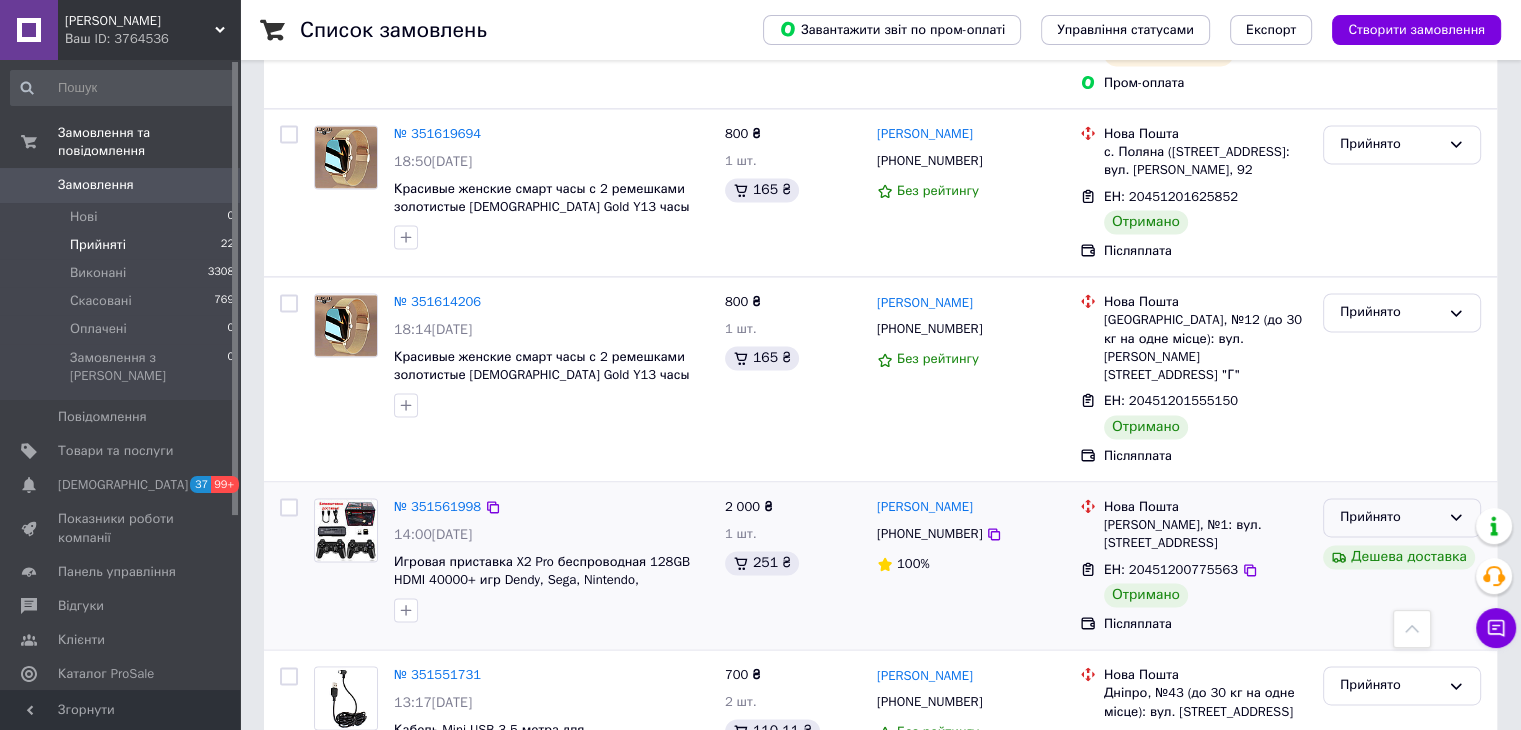 click 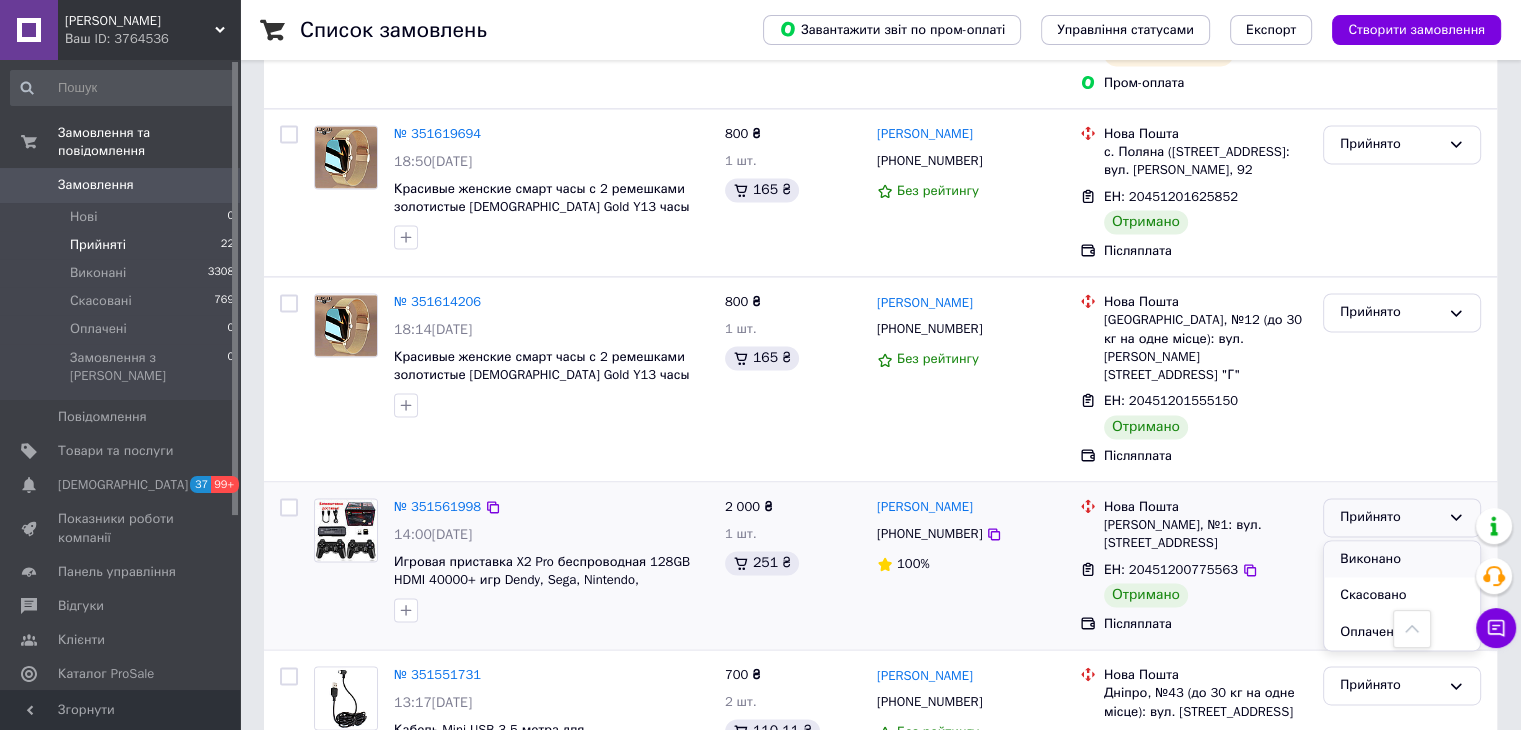 click on "Виконано" at bounding box center (1402, 559) 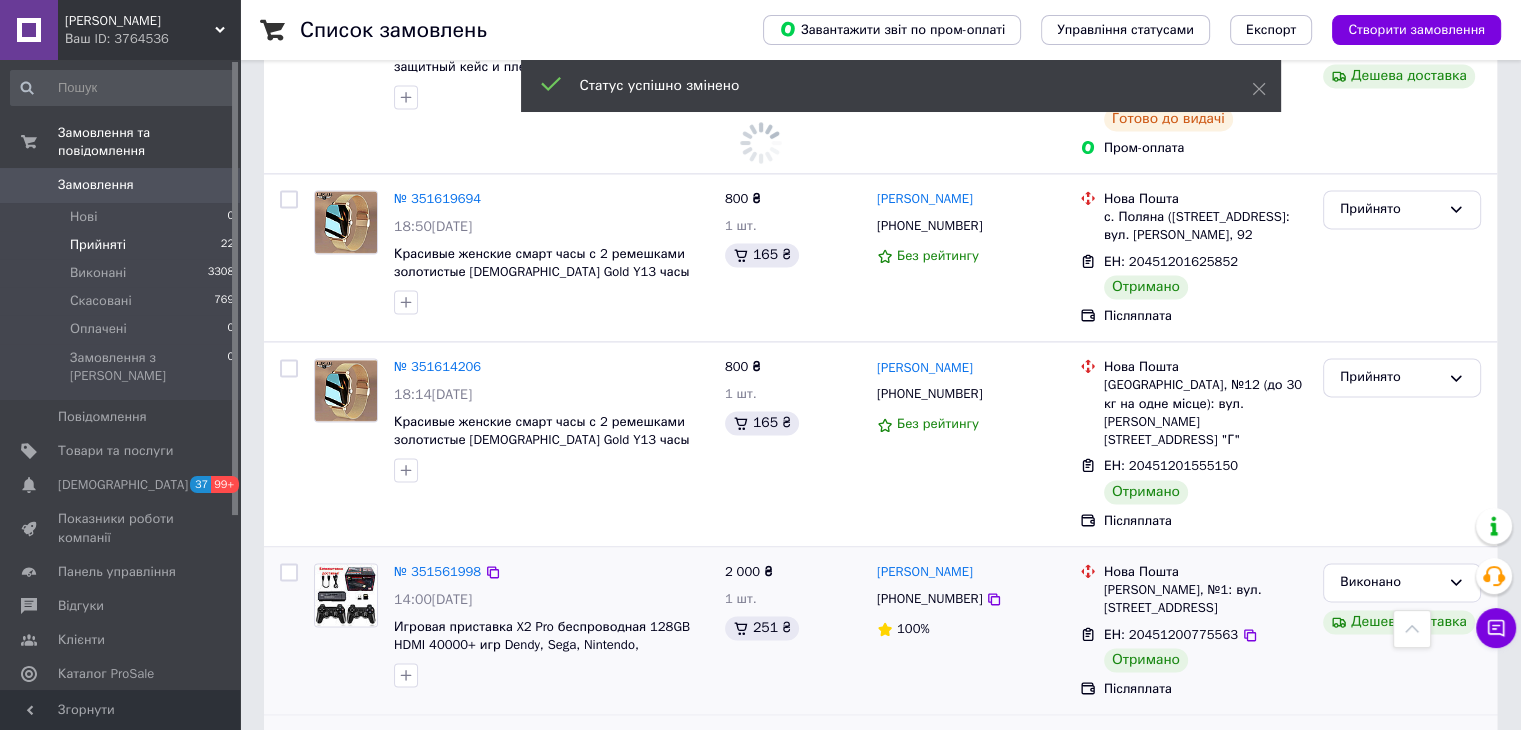 scroll, scrollTop: 2755, scrollLeft: 0, axis: vertical 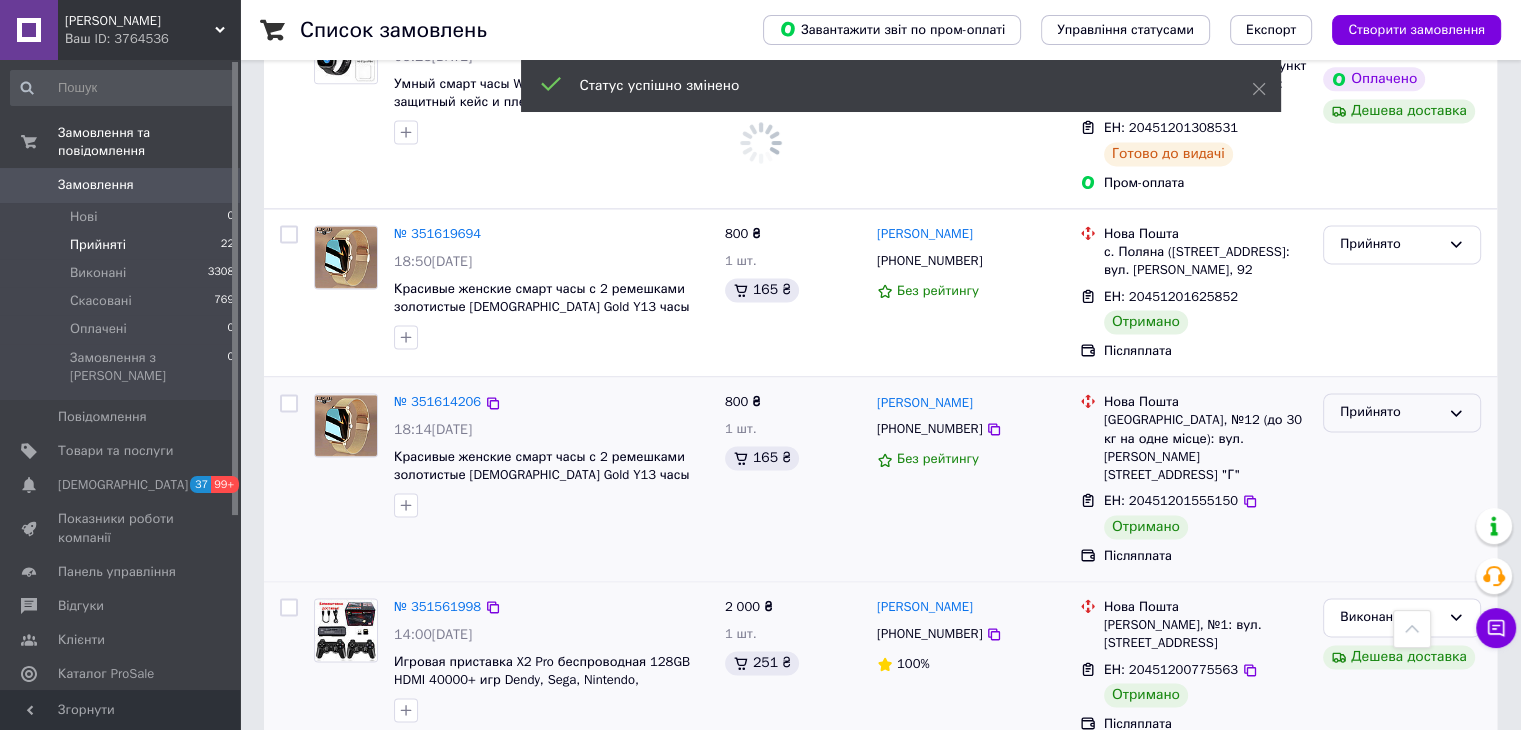 click on "Прийнято" at bounding box center (1390, 412) 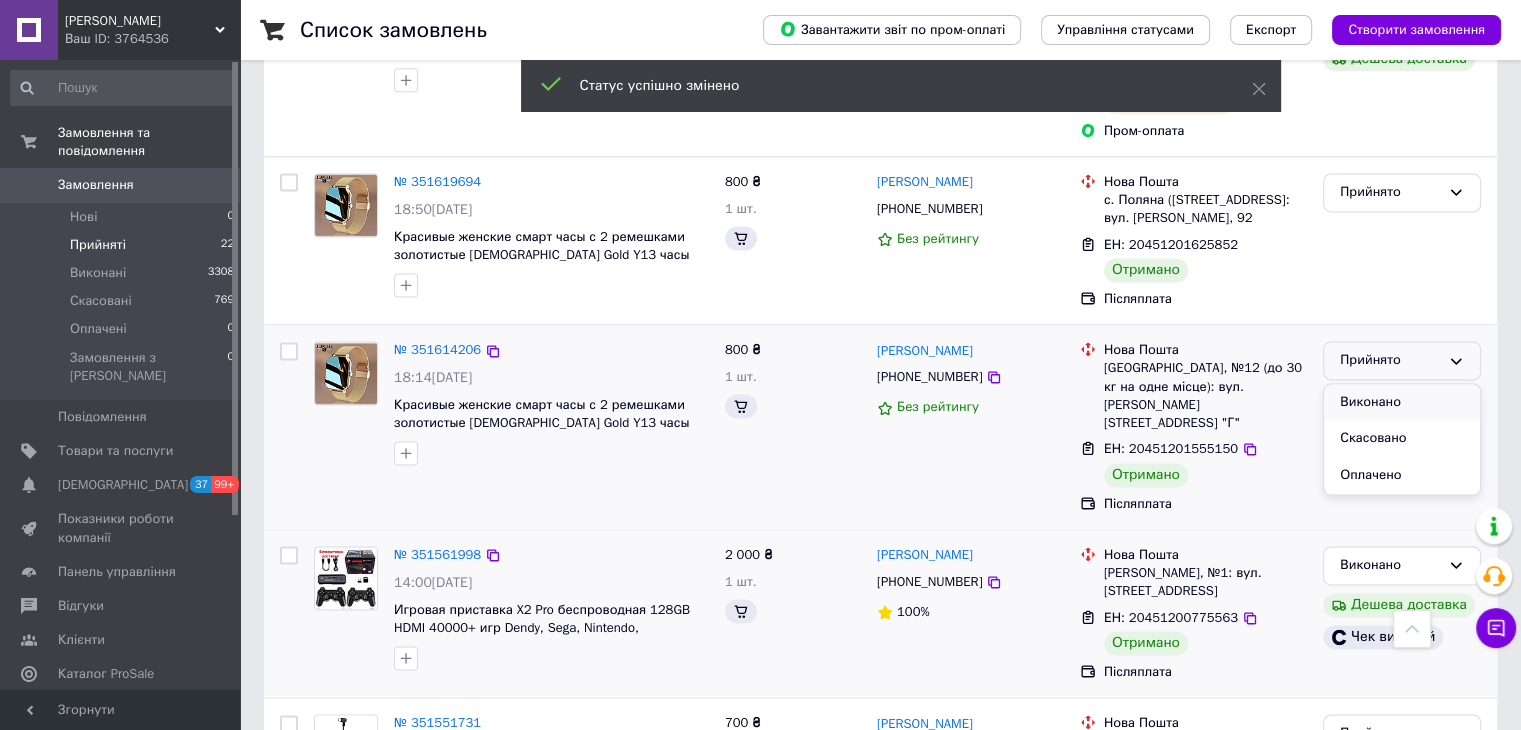 click on "Виконано" at bounding box center (1402, 402) 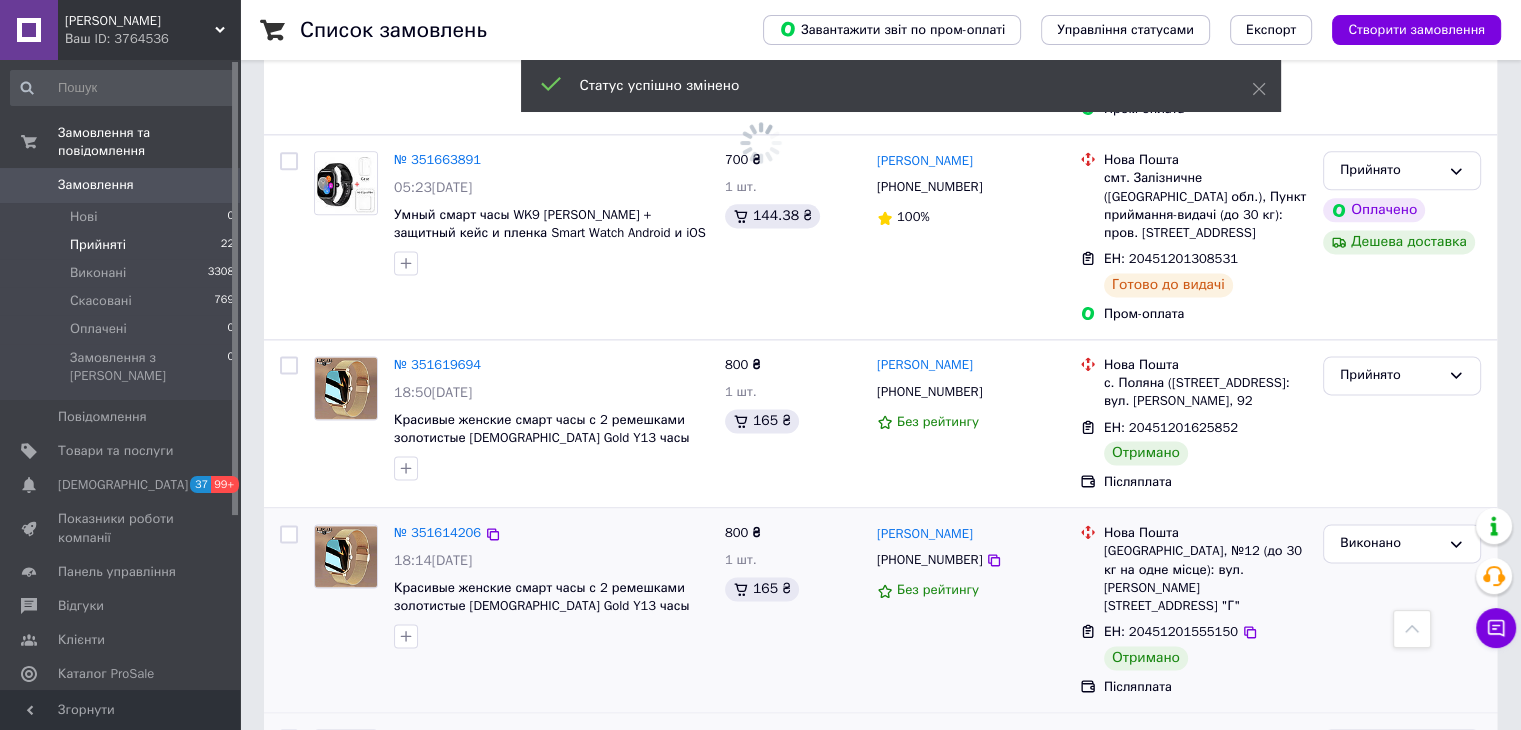 scroll, scrollTop: 2455, scrollLeft: 0, axis: vertical 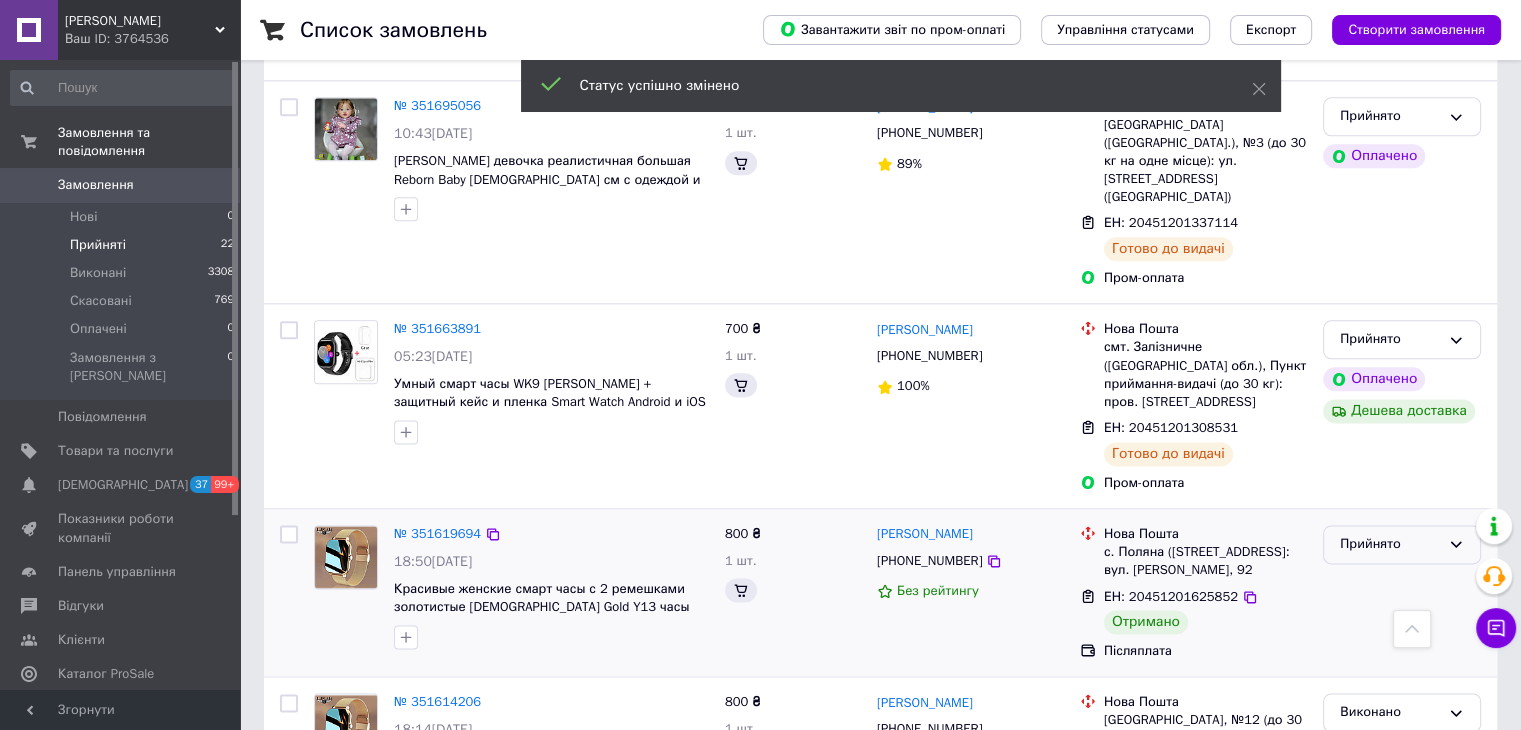 click on "Прийнято" at bounding box center (1390, 544) 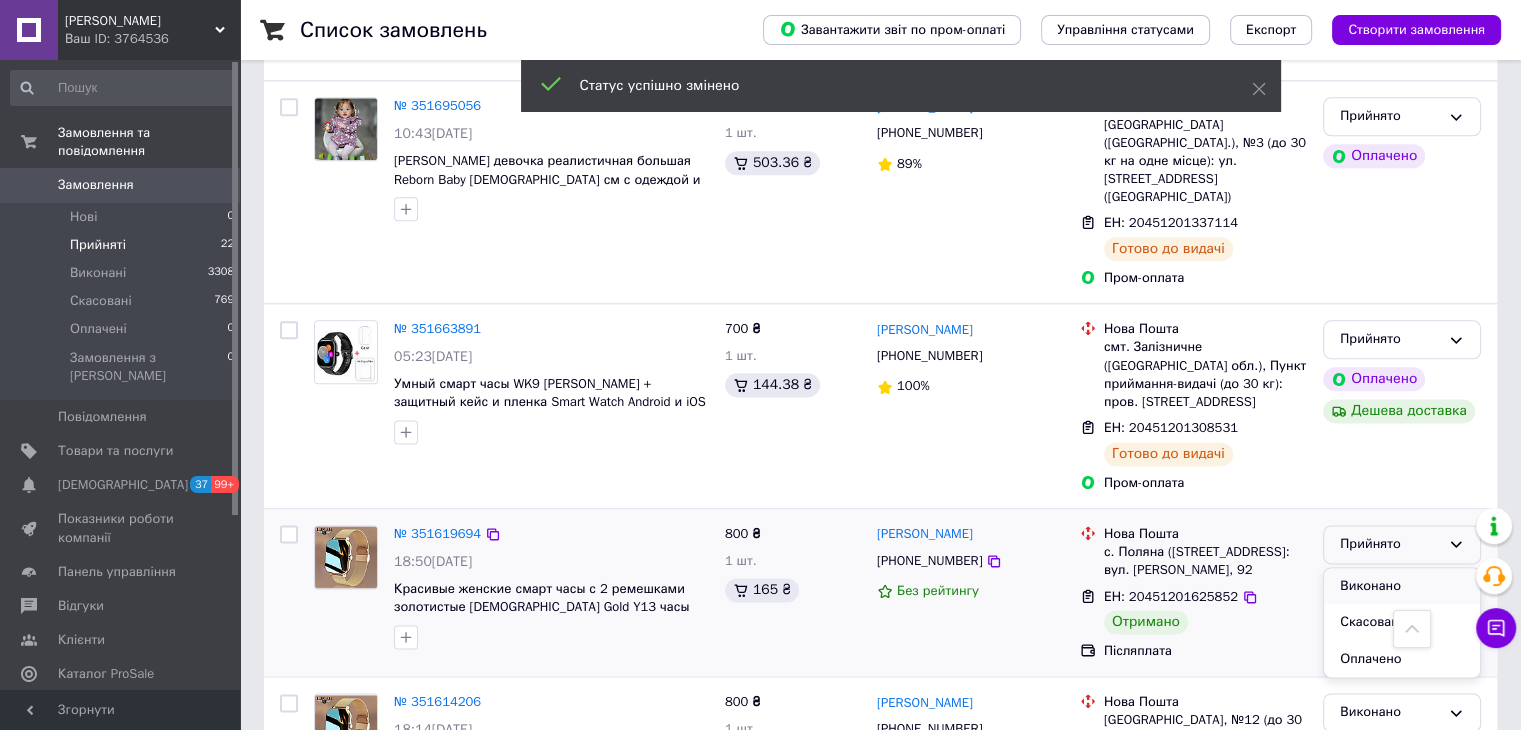 click on "Виконано" at bounding box center [1402, 586] 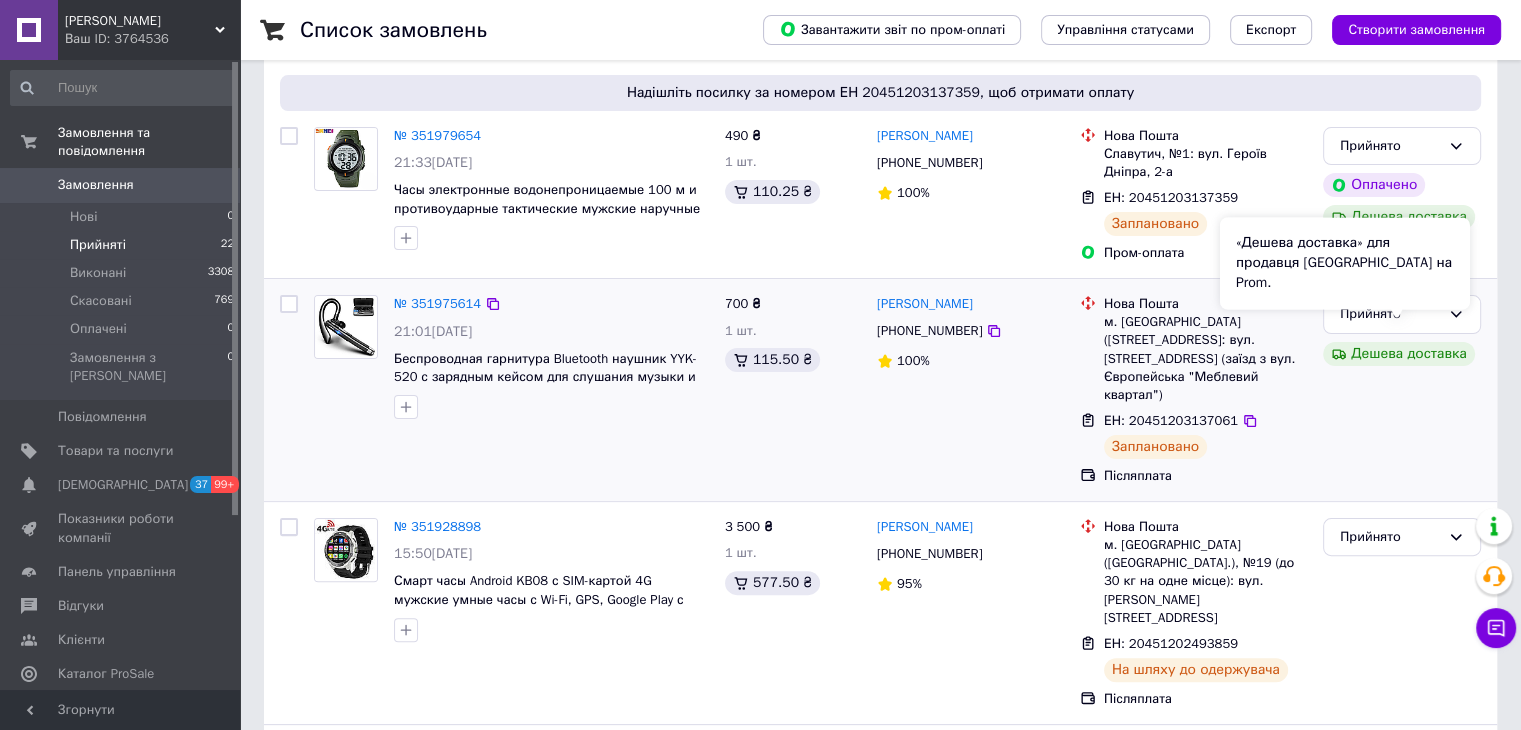 scroll, scrollTop: 355, scrollLeft: 0, axis: vertical 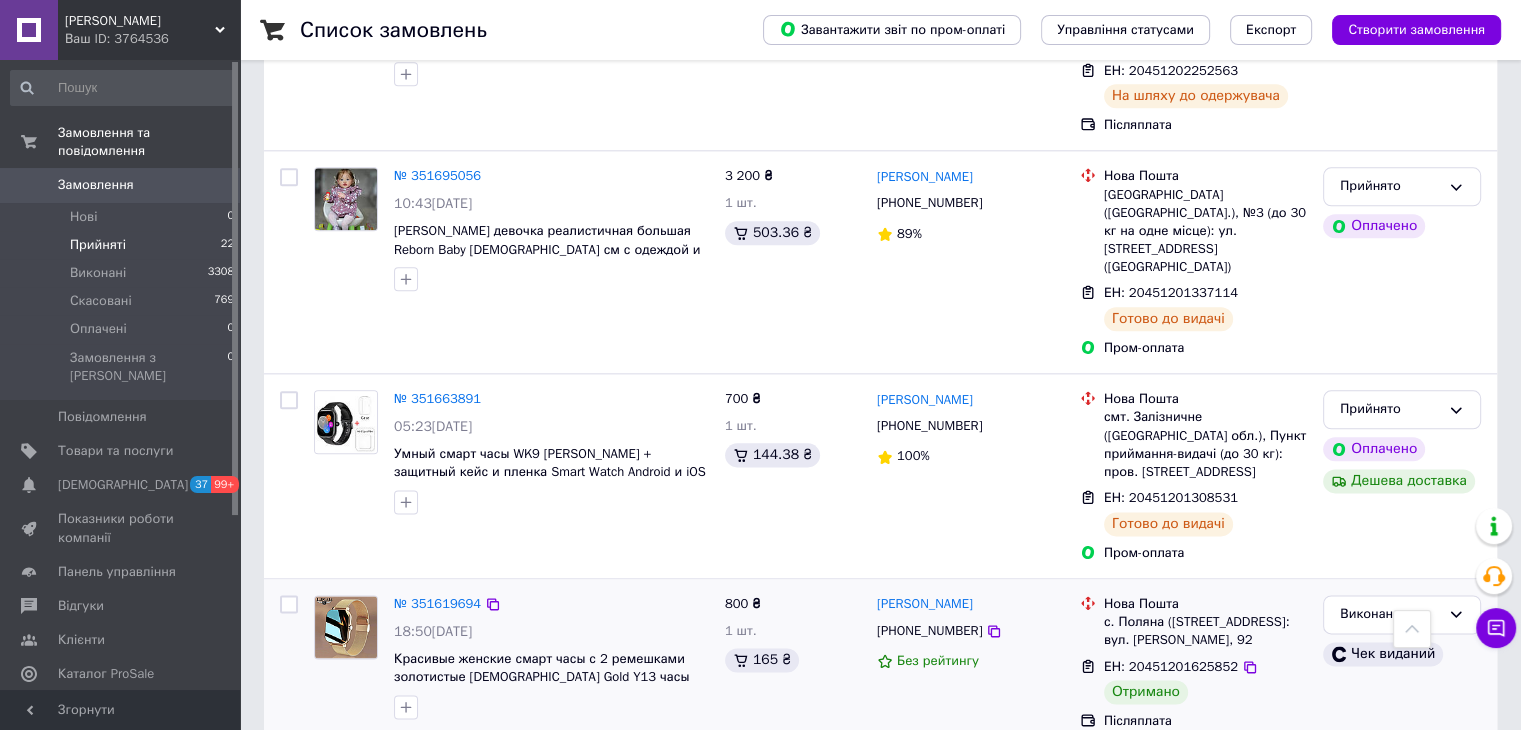 click on "Аналітика" at bounding box center [121, 709] 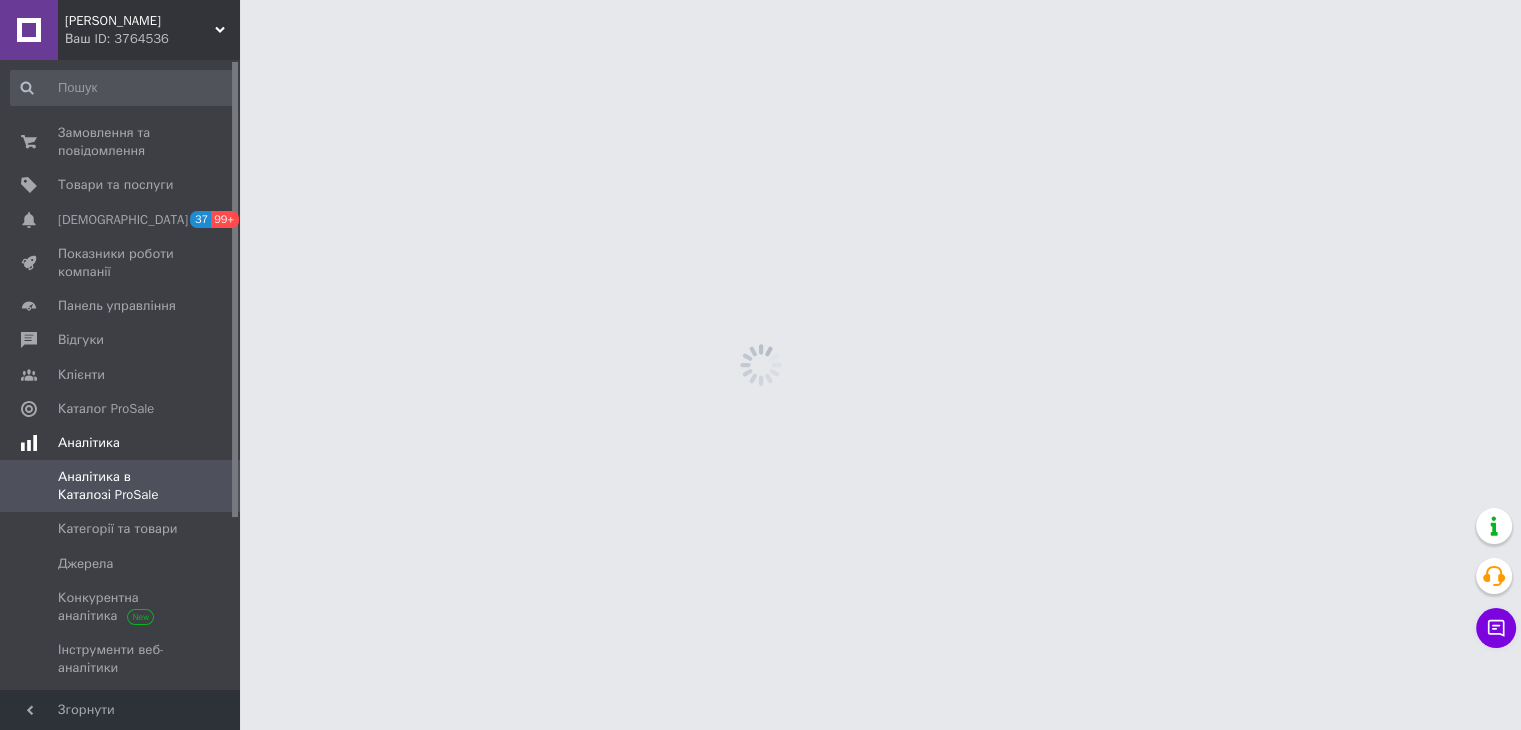 scroll, scrollTop: 0, scrollLeft: 0, axis: both 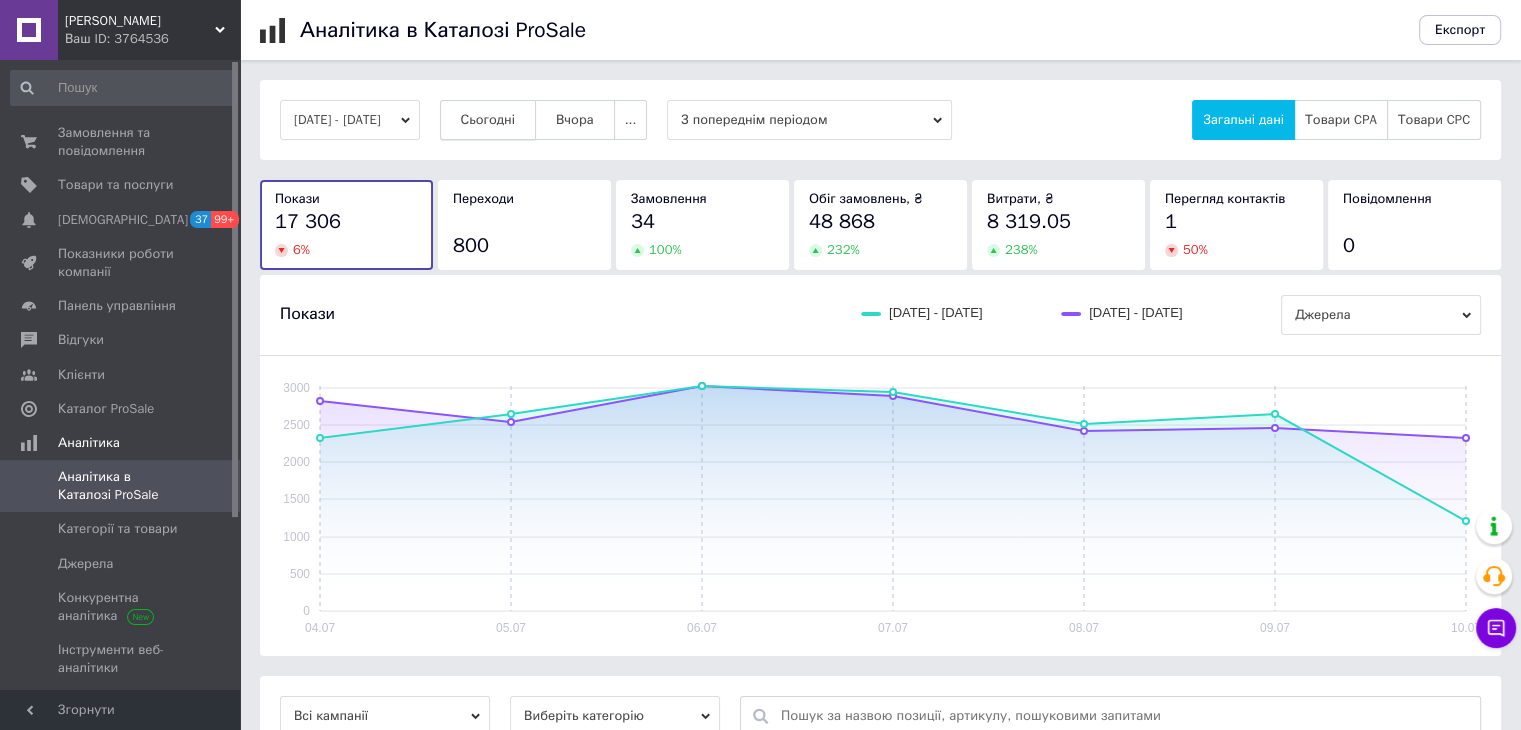 click on "Сьогодні" at bounding box center (488, 120) 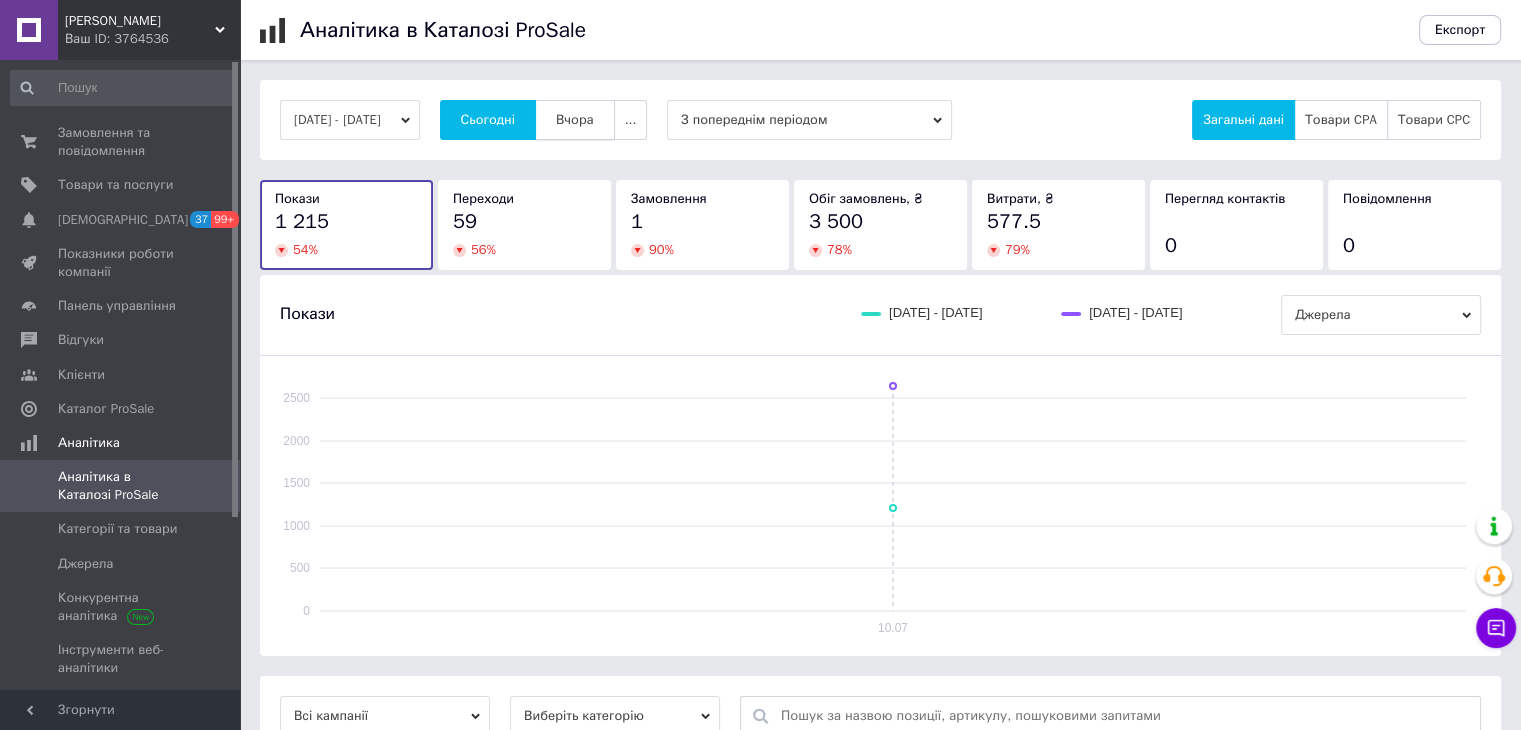 click on "Вчора" at bounding box center (575, 120) 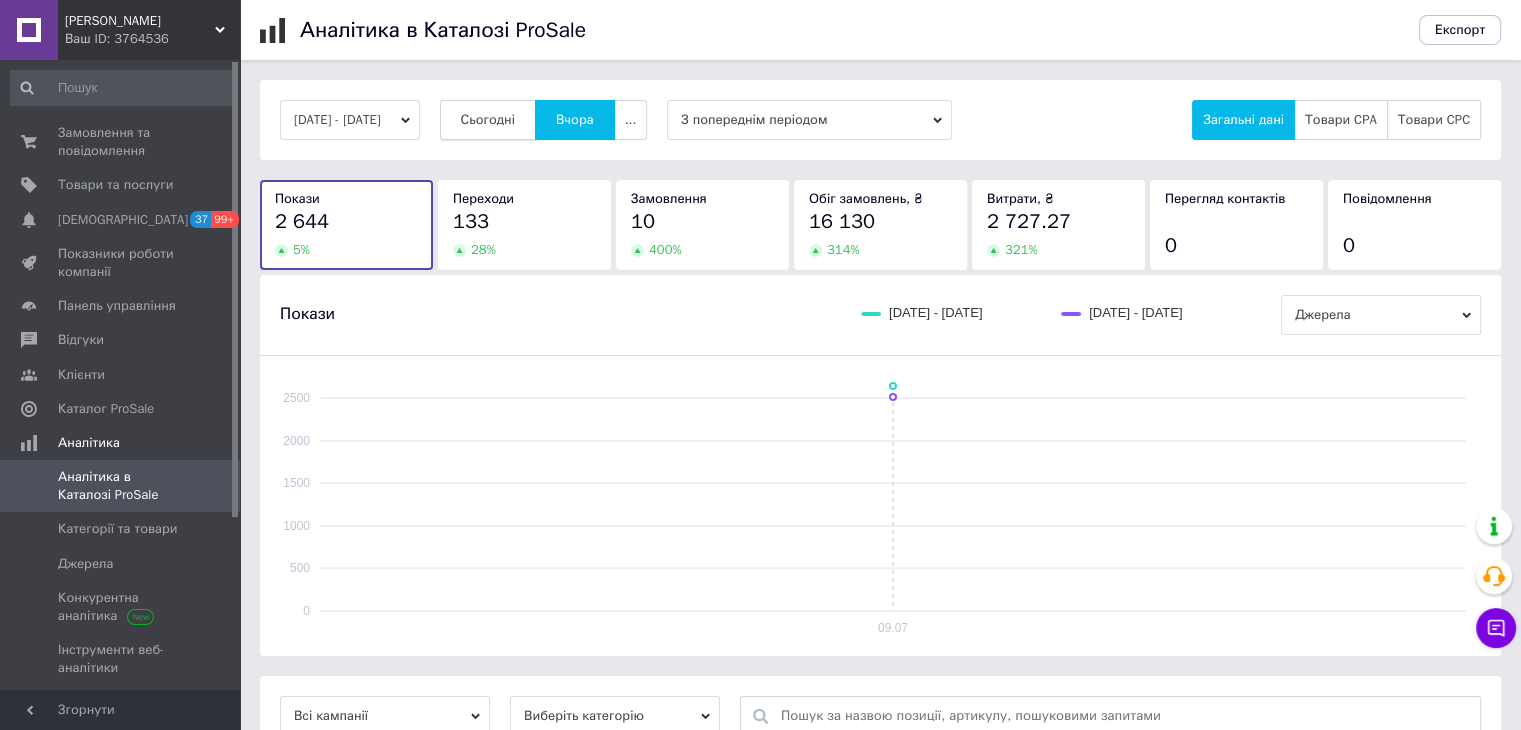 click on "Сьогодні" at bounding box center [488, 120] 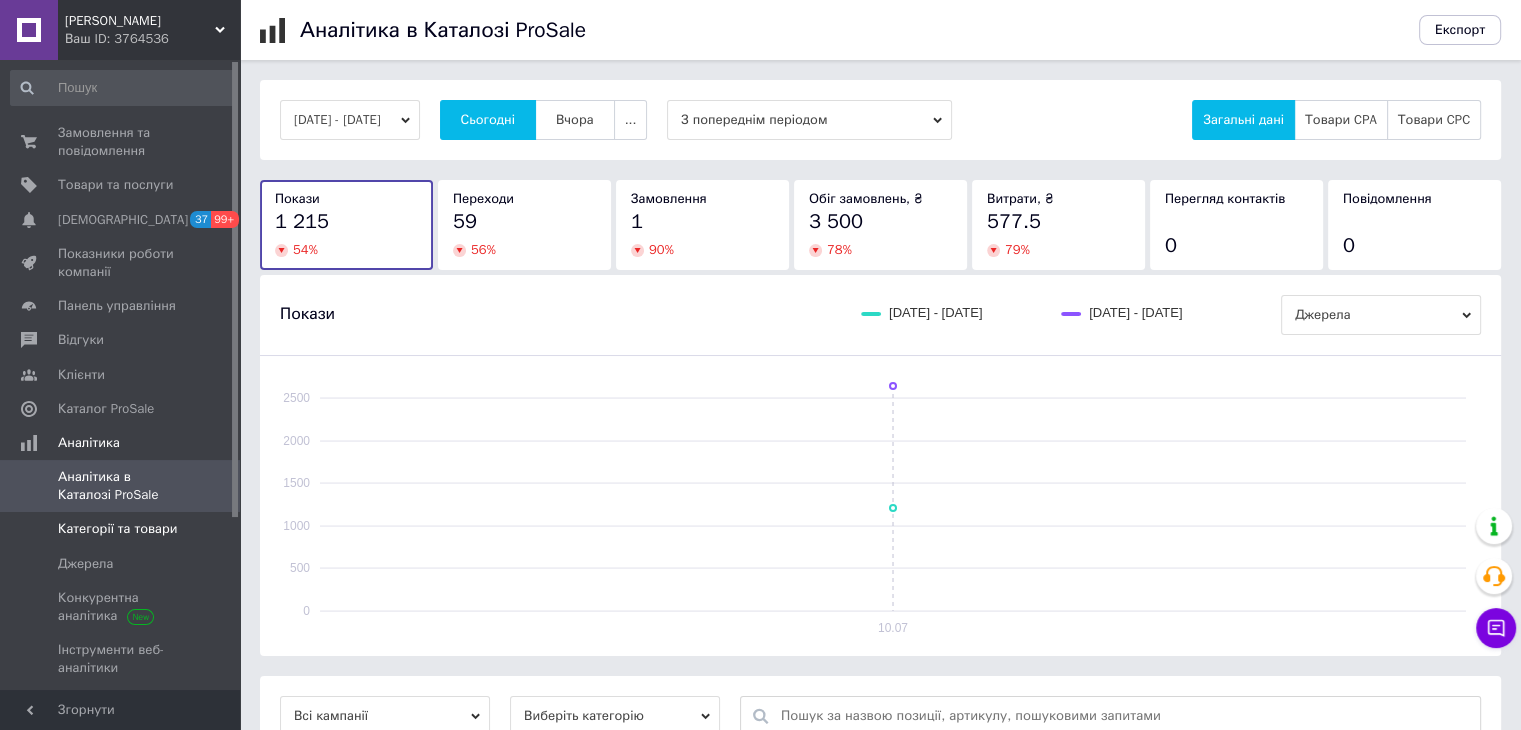 click at bounding box center [212, 529] 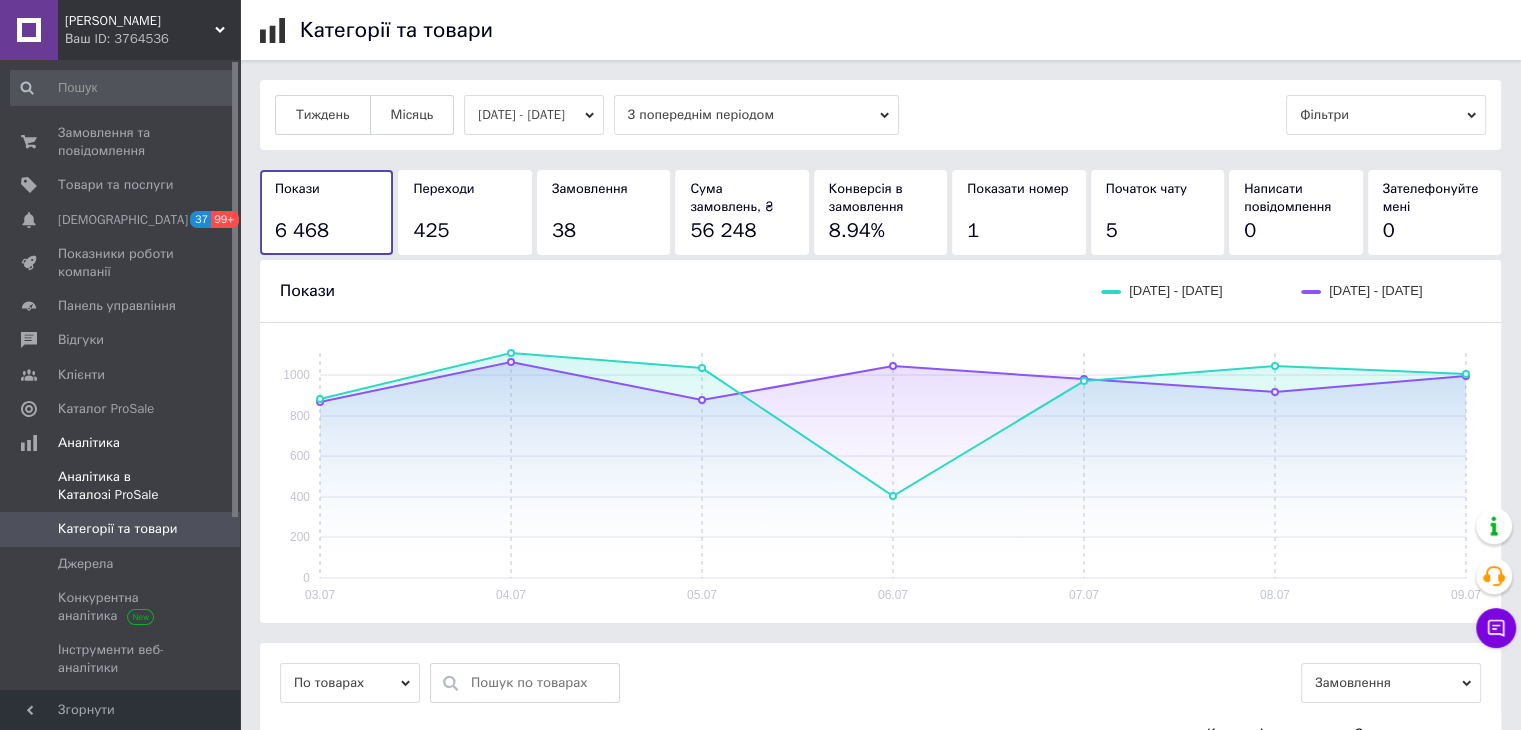 click on "Аналітика в Каталозі ProSale" at bounding box center [121, 486] 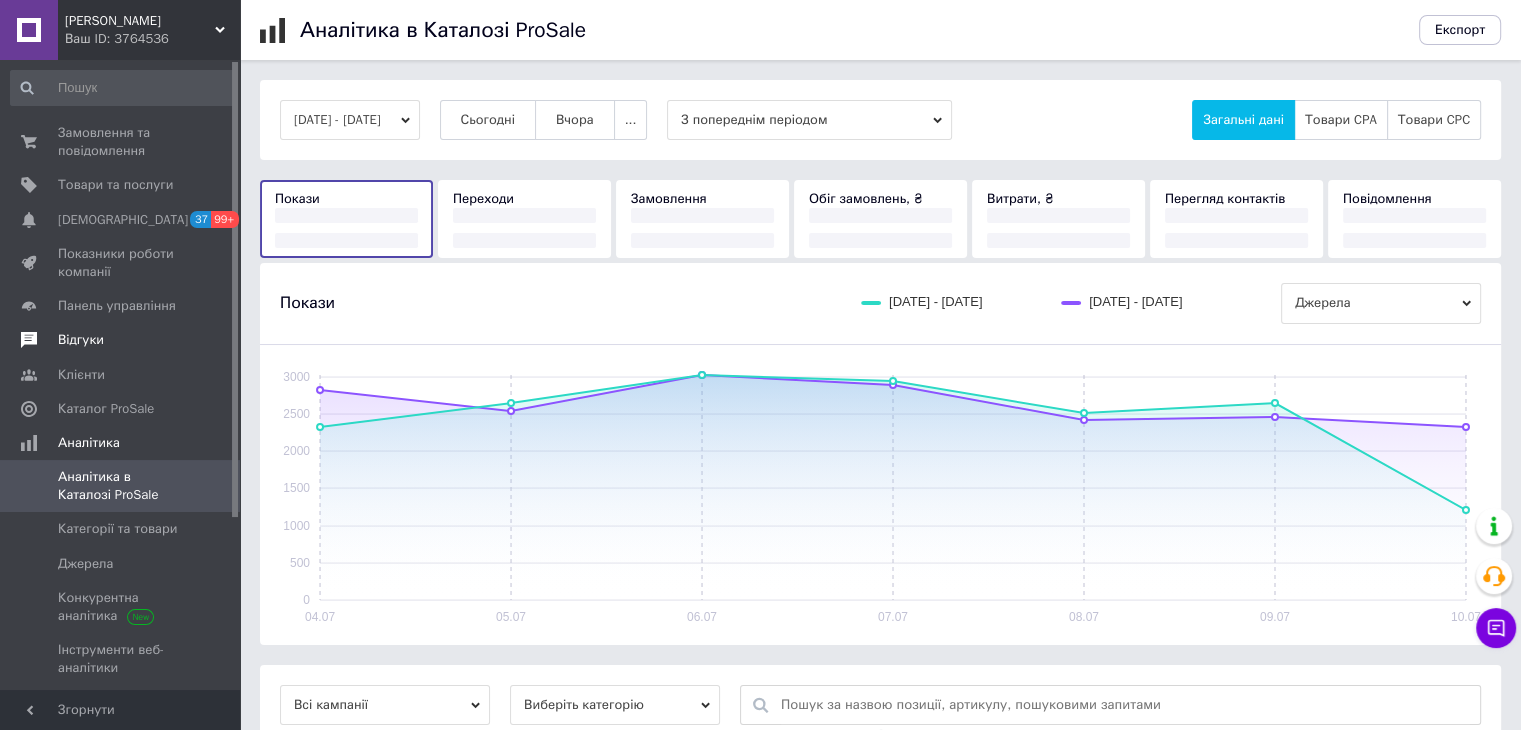 click on "Відгуки" at bounding box center [121, 340] 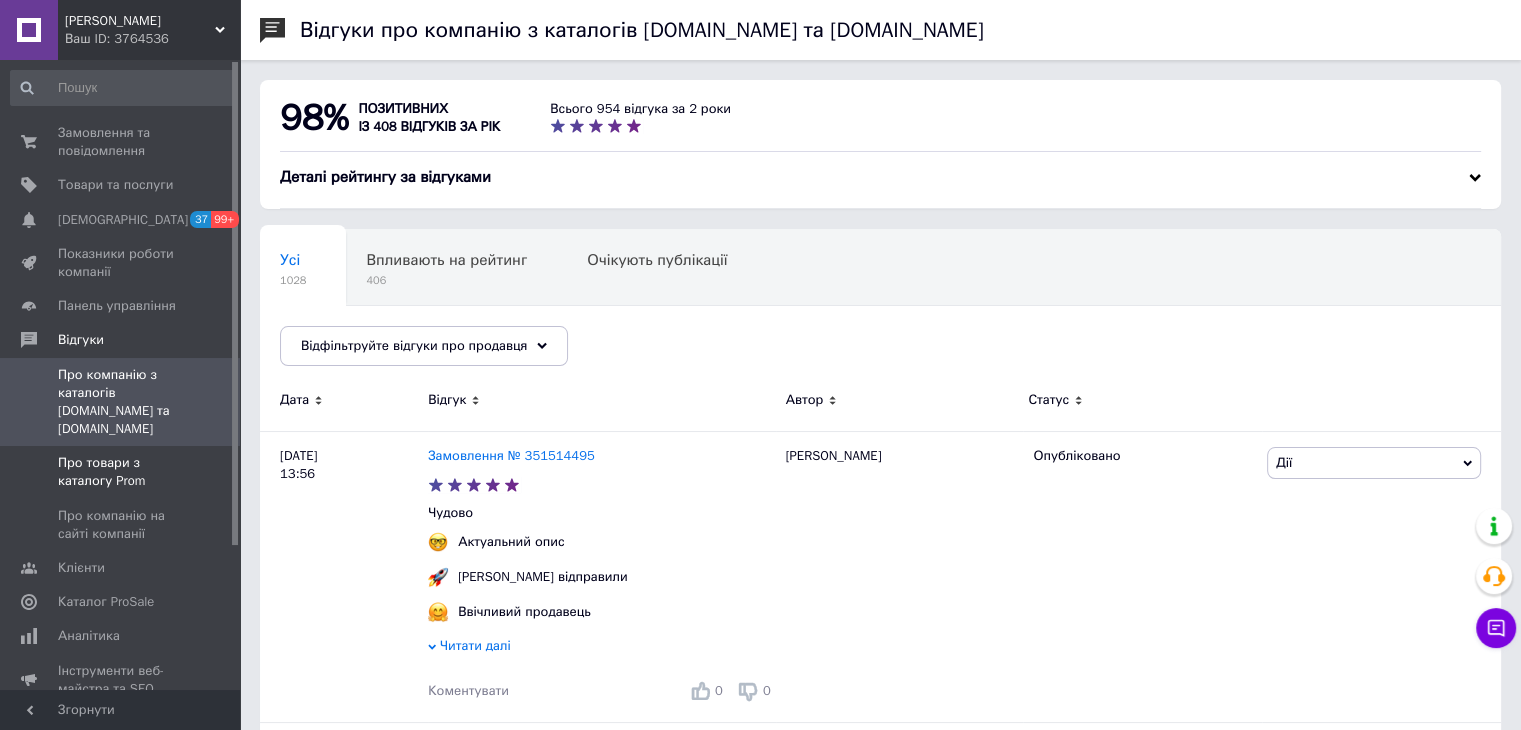 click on "Про товари з каталогу Prom" at bounding box center [121, 472] 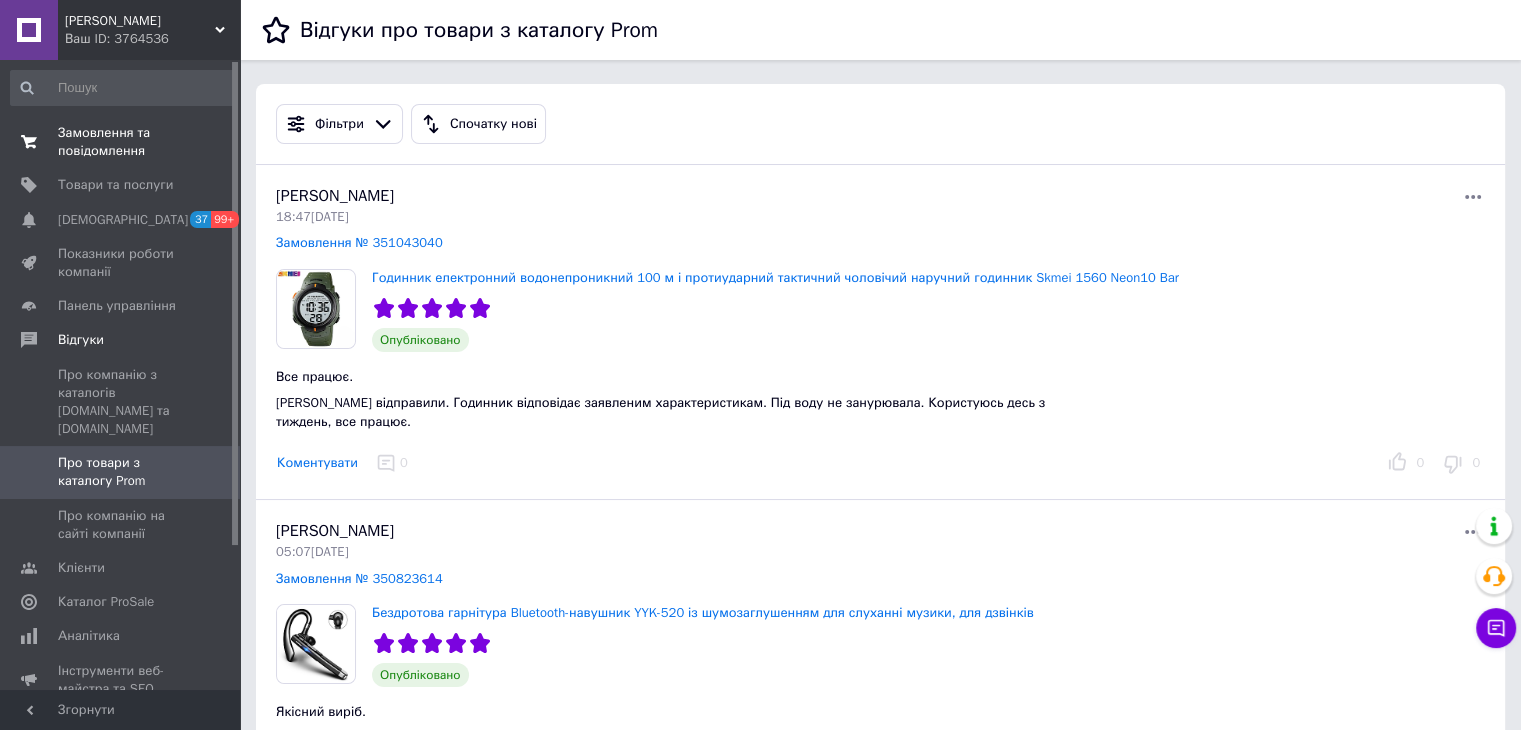 click on "Замовлення та повідомлення" at bounding box center [121, 142] 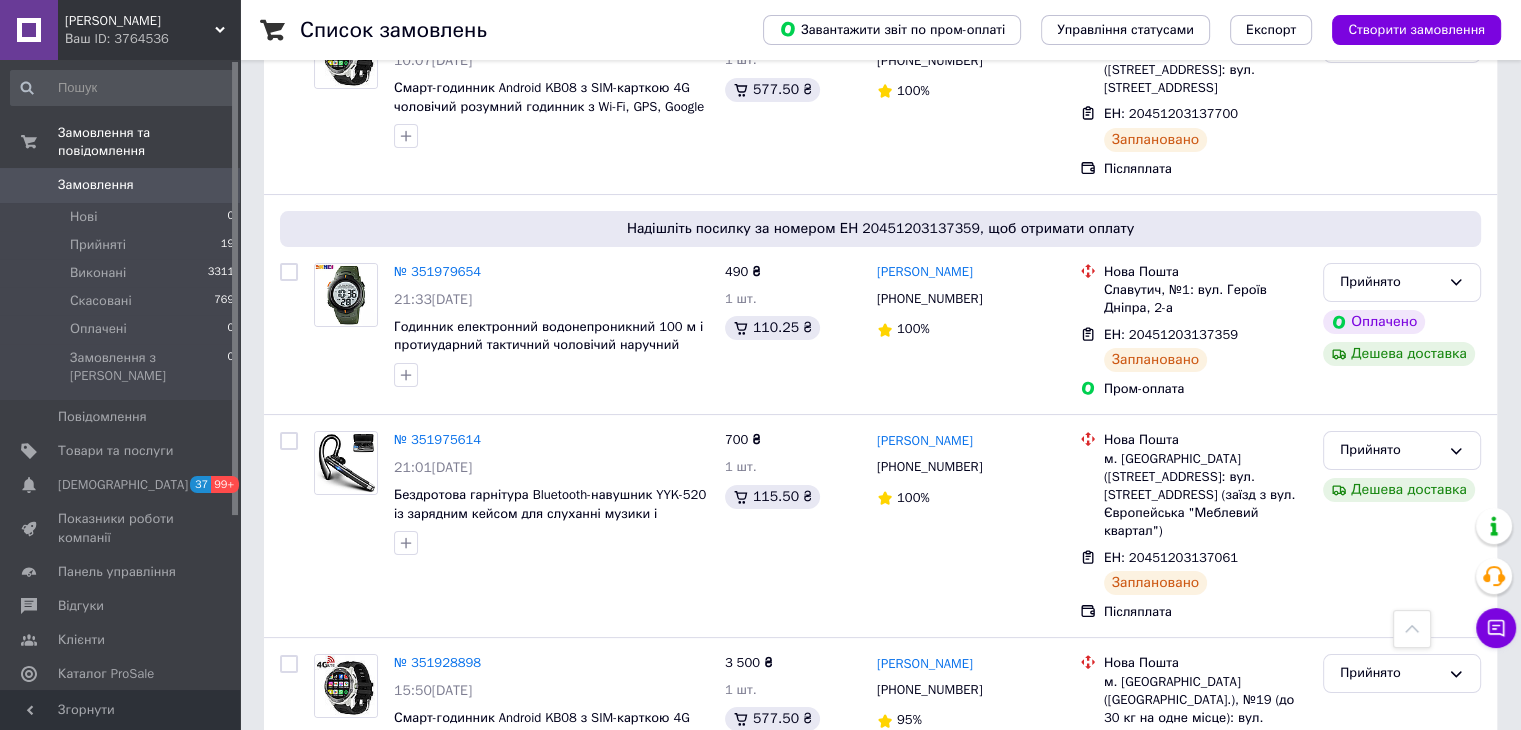scroll, scrollTop: 0, scrollLeft: 0, axis: both 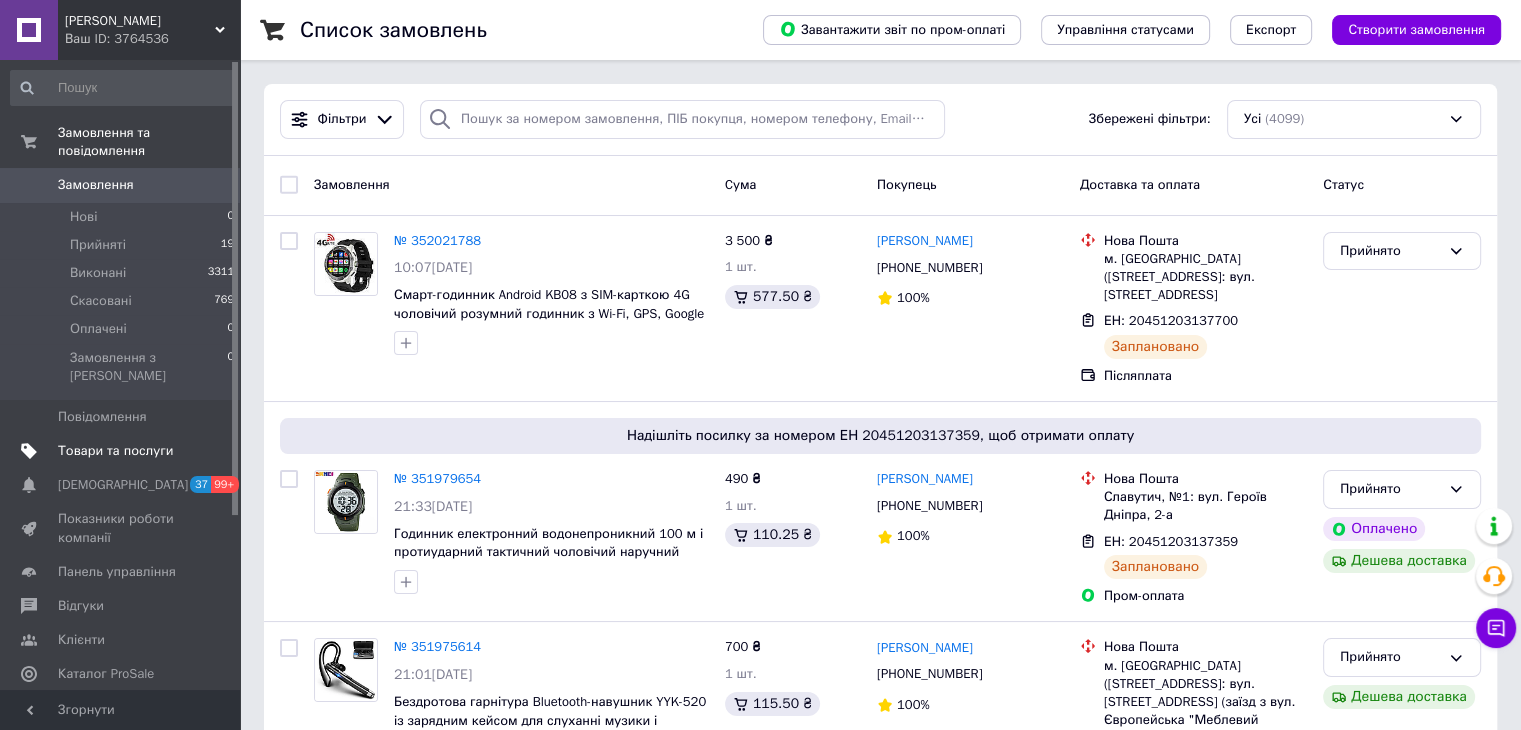 click on "Товари та послуги" at bounding box center [115, 451] 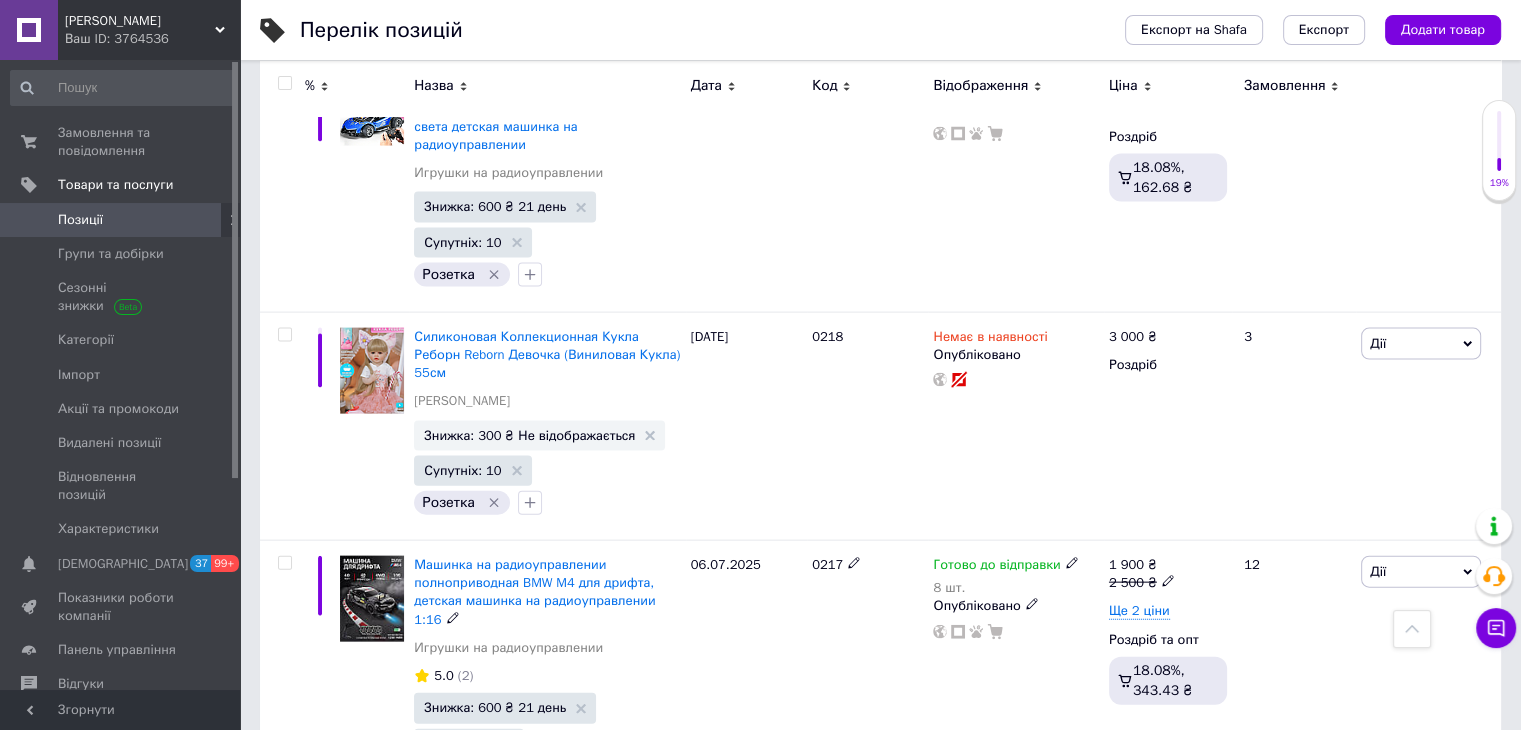 scroll, scrollTop: 4285, scrollLeft: 0, axis: vertical 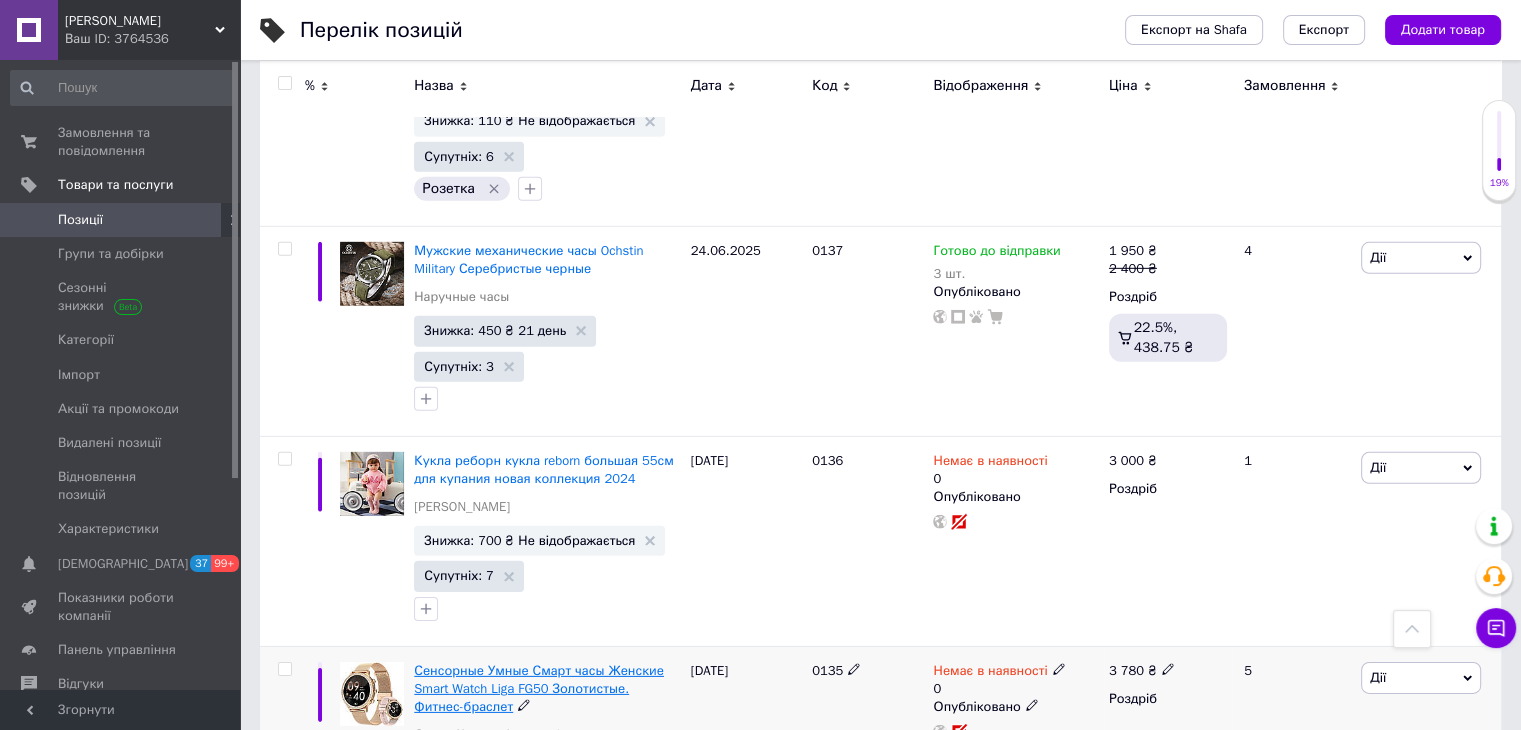 click on "Сенсорные Умные Смарт часы Женские Smart Watch Liga FG50 Золотистые. Фитнес-браслет" at bounding box center [539, 688] 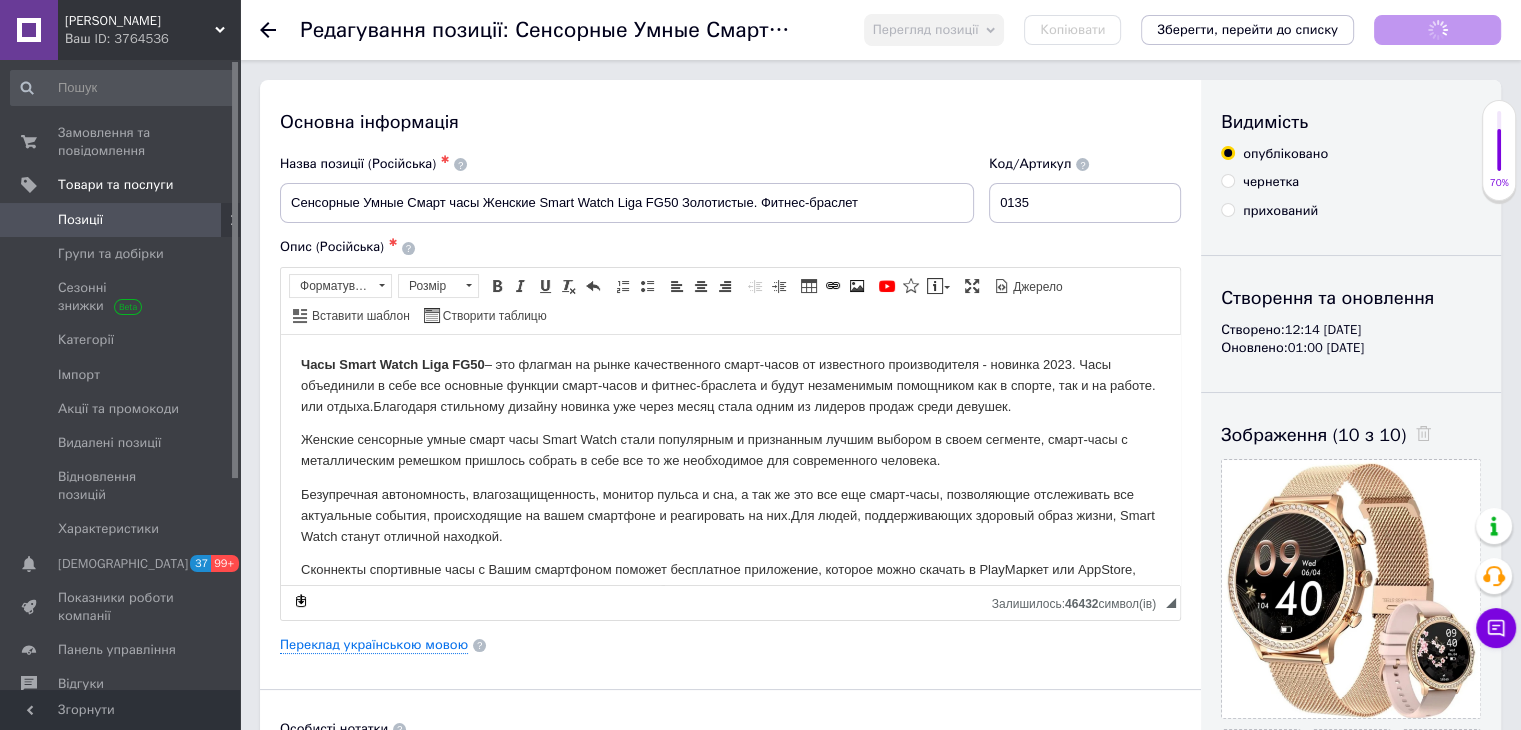 scroll, scrollTop: 0, scrollLeft: 0, axis: both 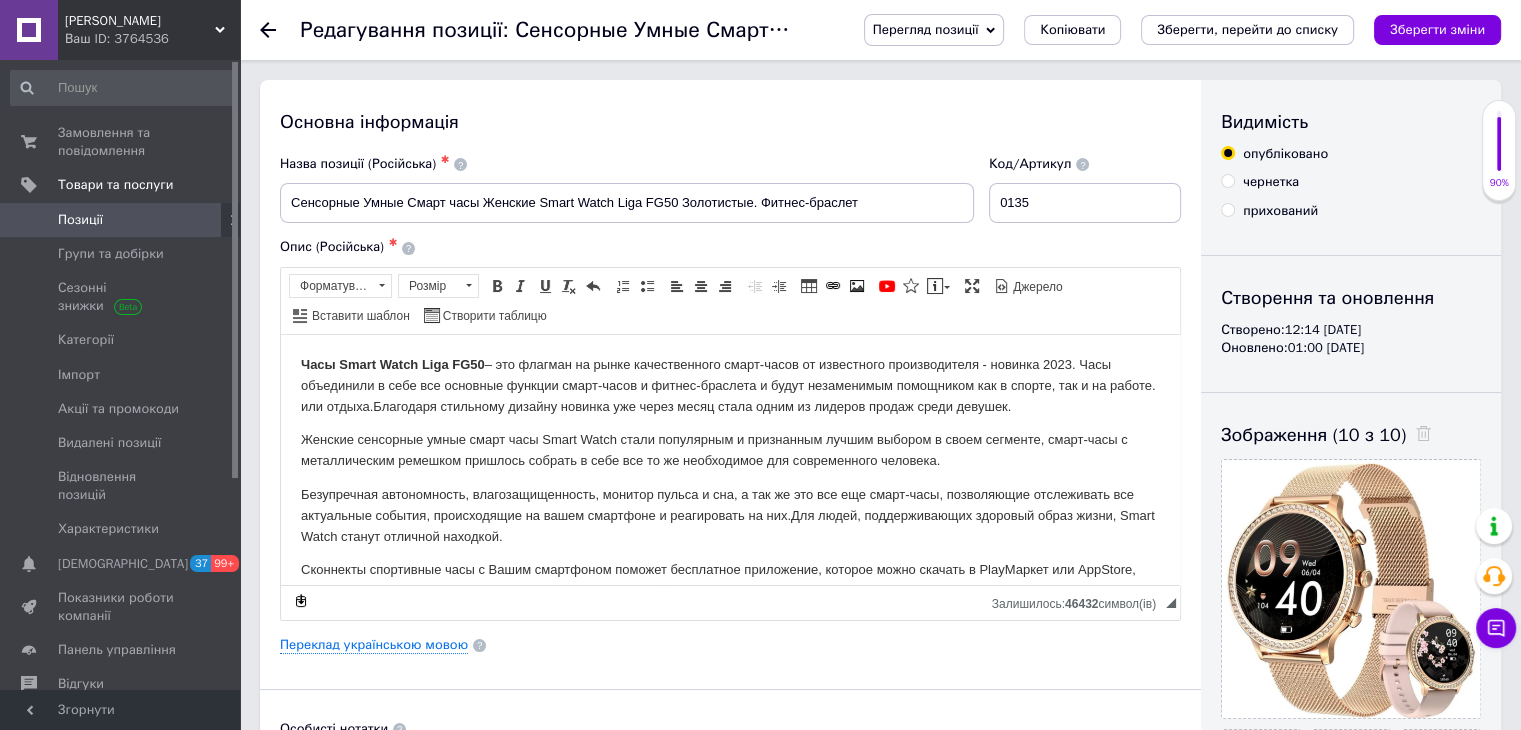 click 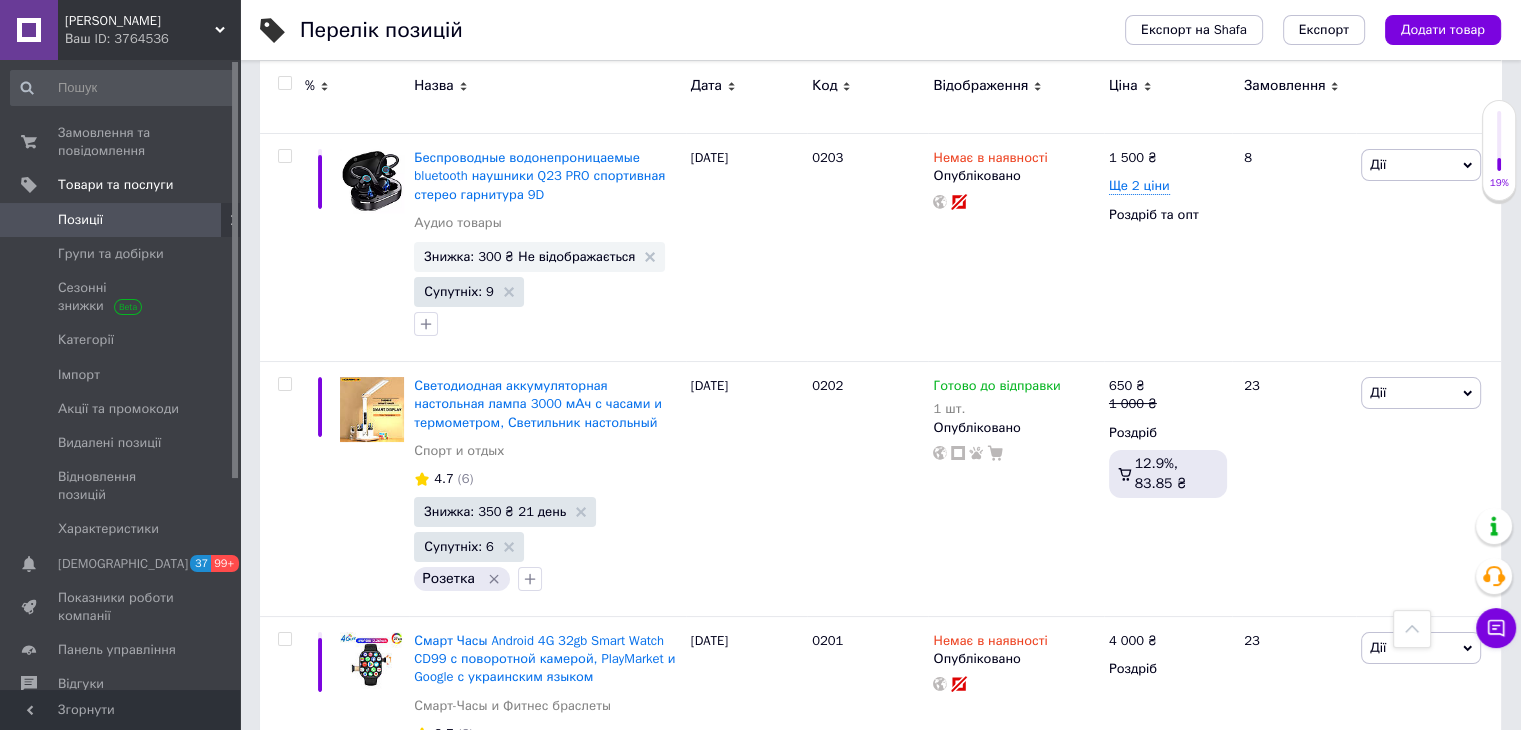 scroll, scrollTop: 7800, scrollLeft: 0, axis: vertical 